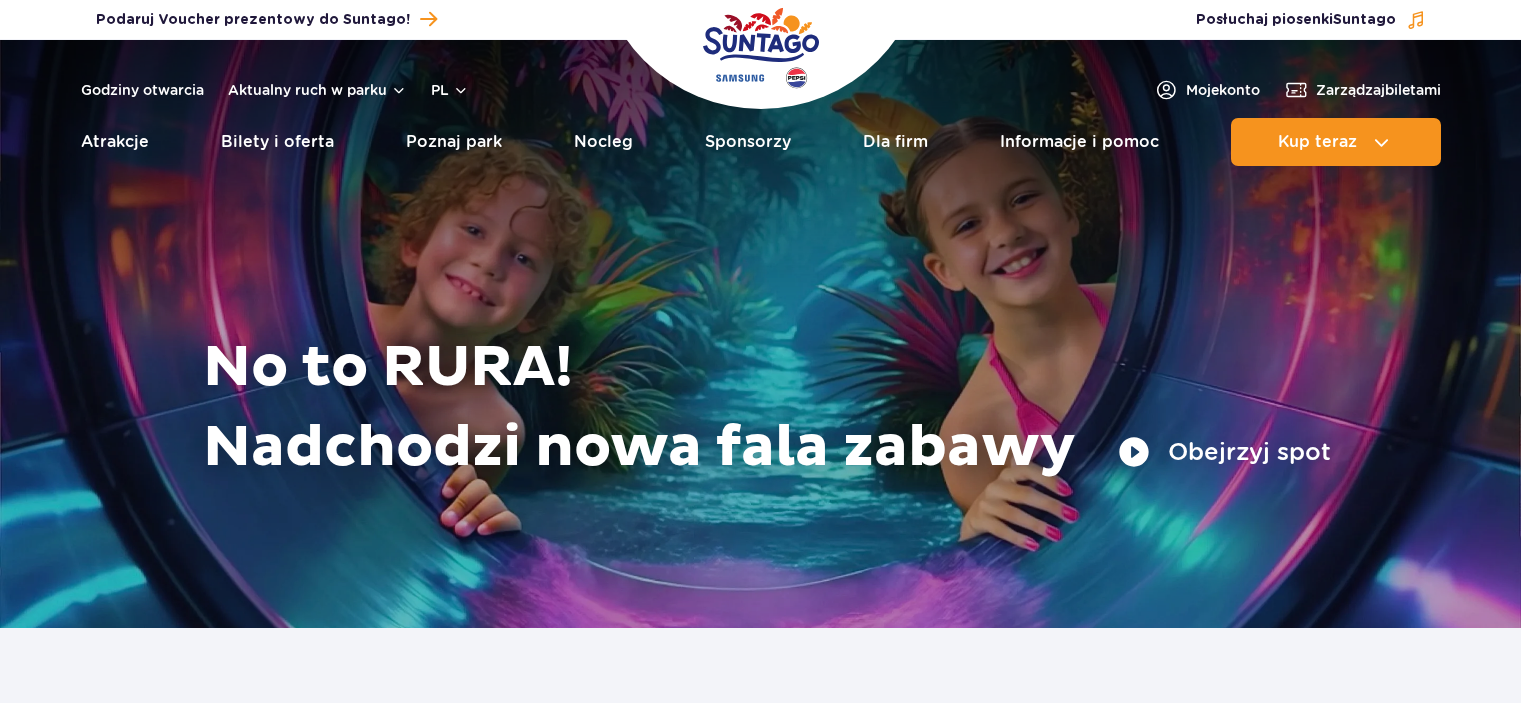 scroll, scrollTop: 0, scrollLeft: 0, axis: both 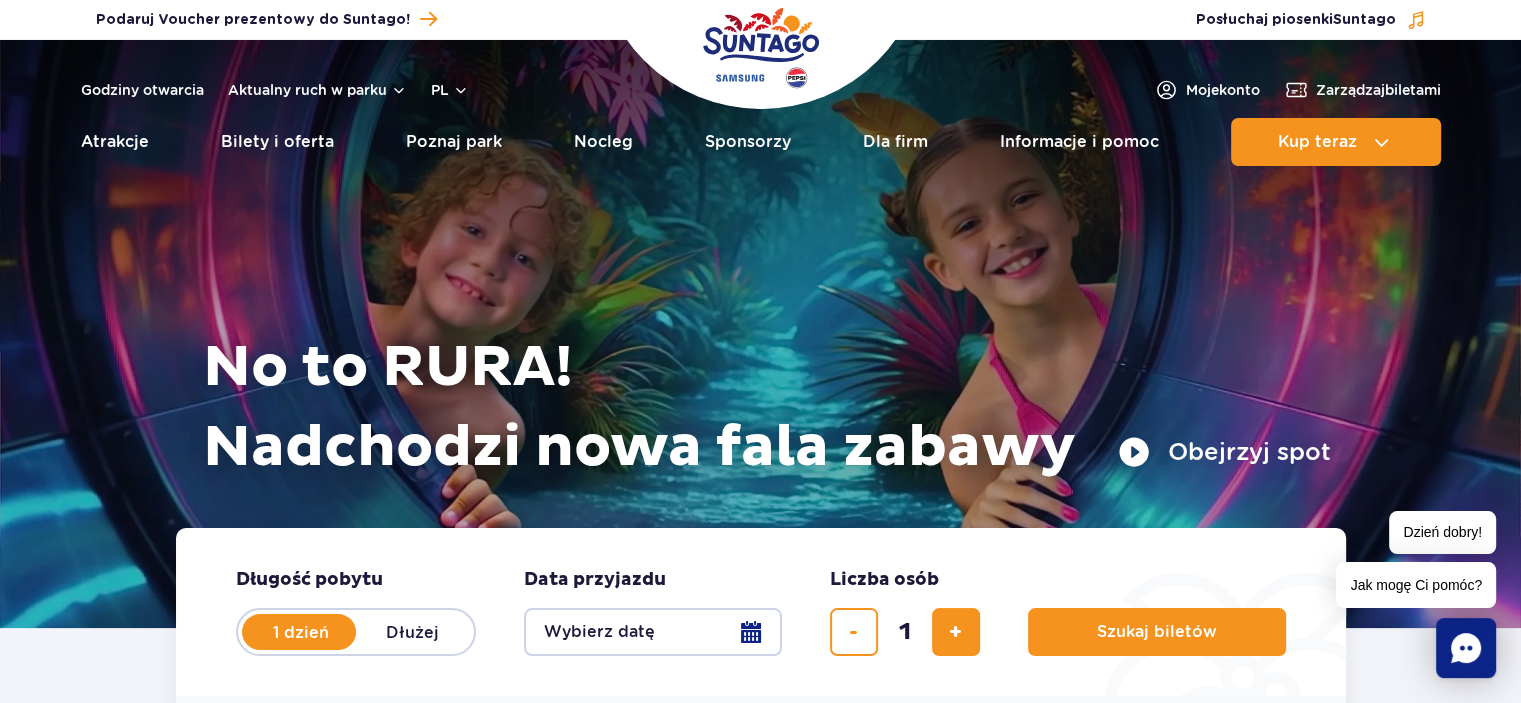 click on "Wybierz datę" at bounding box center (653, 632) 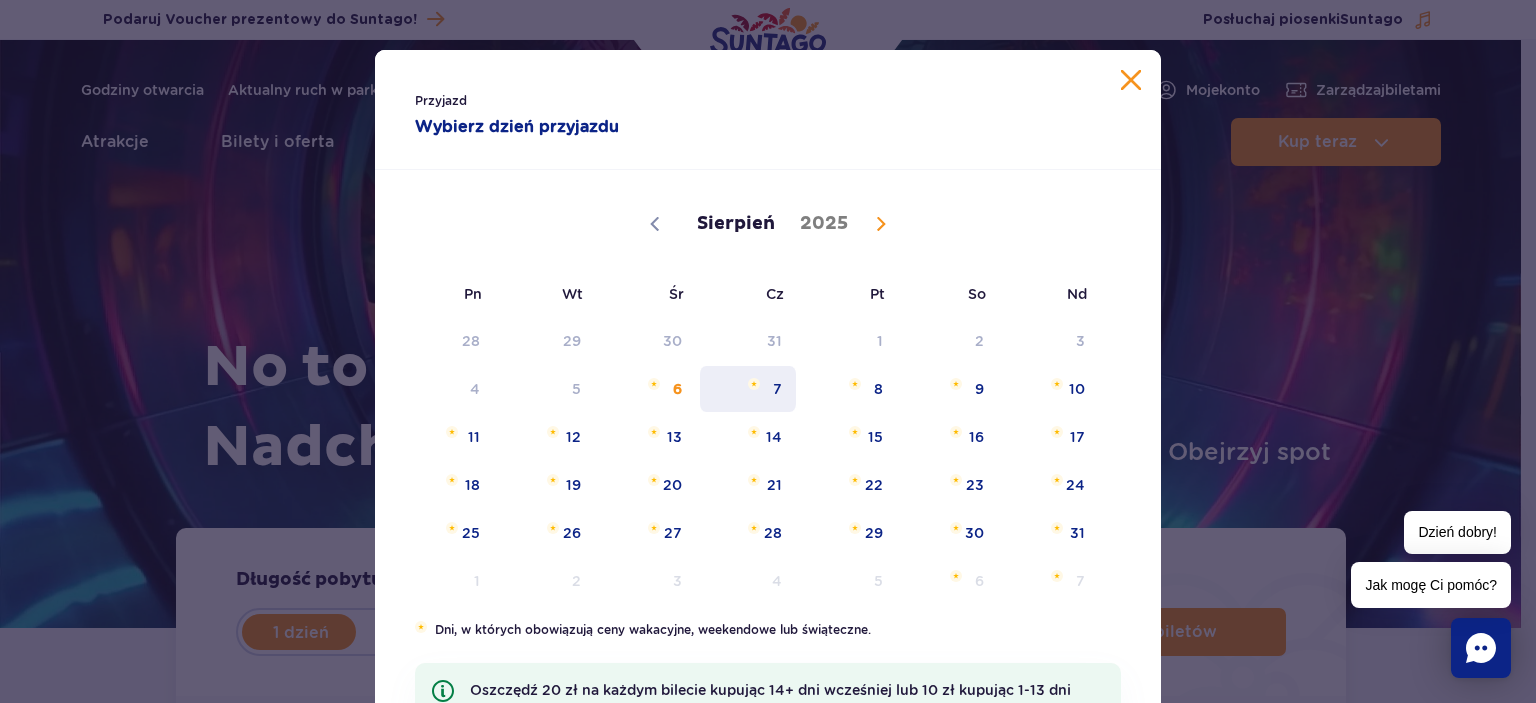 click on "7" at bounding box center [748, 389] 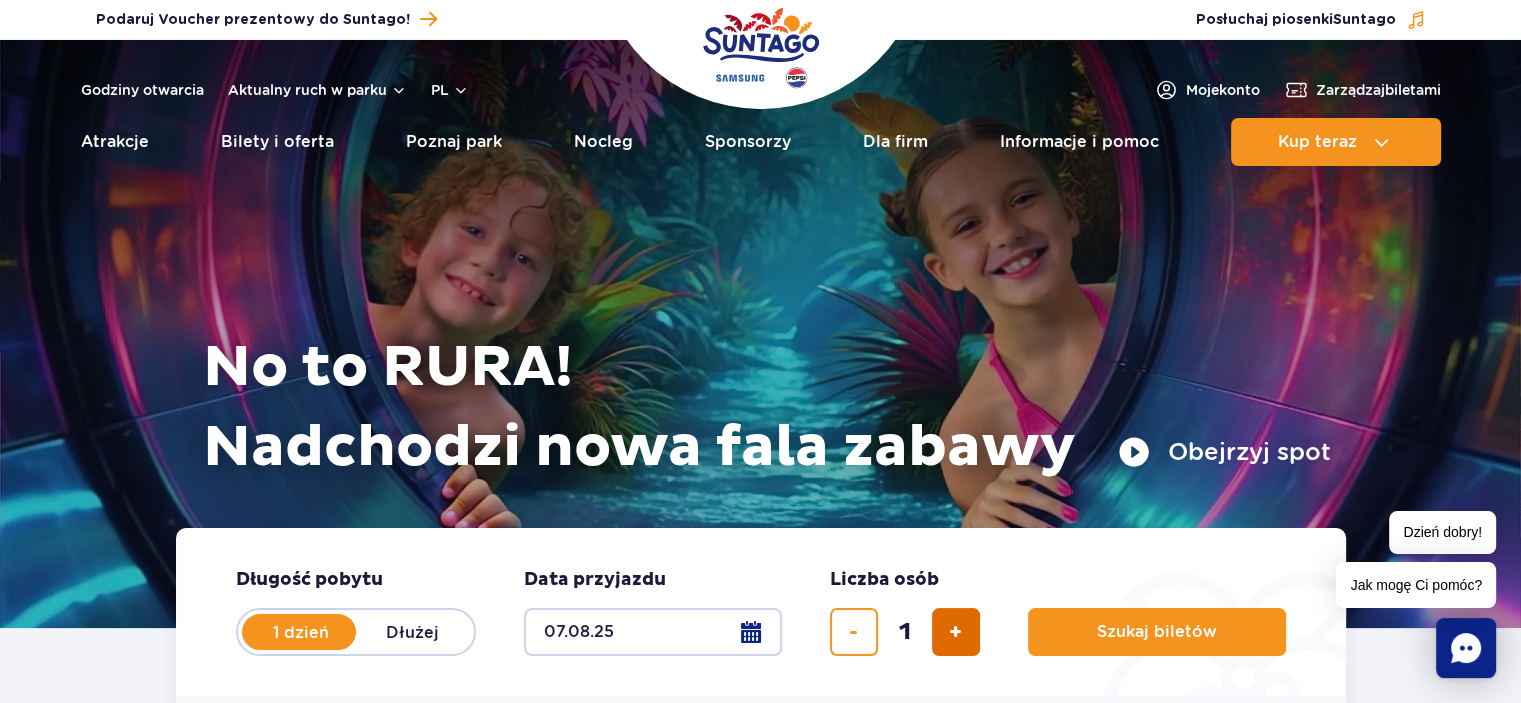 click at bounding box center (956, 632) 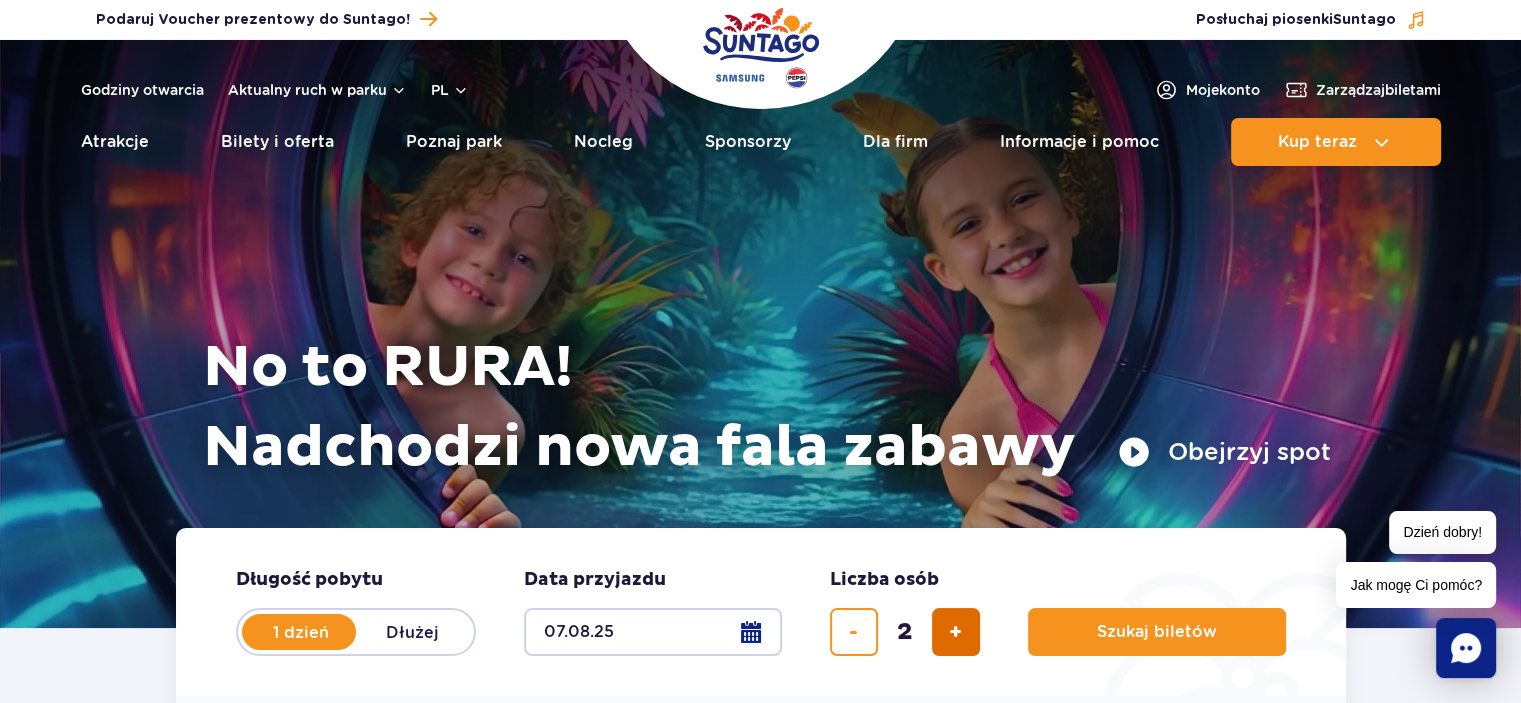 click at bounding box center (956, 632) 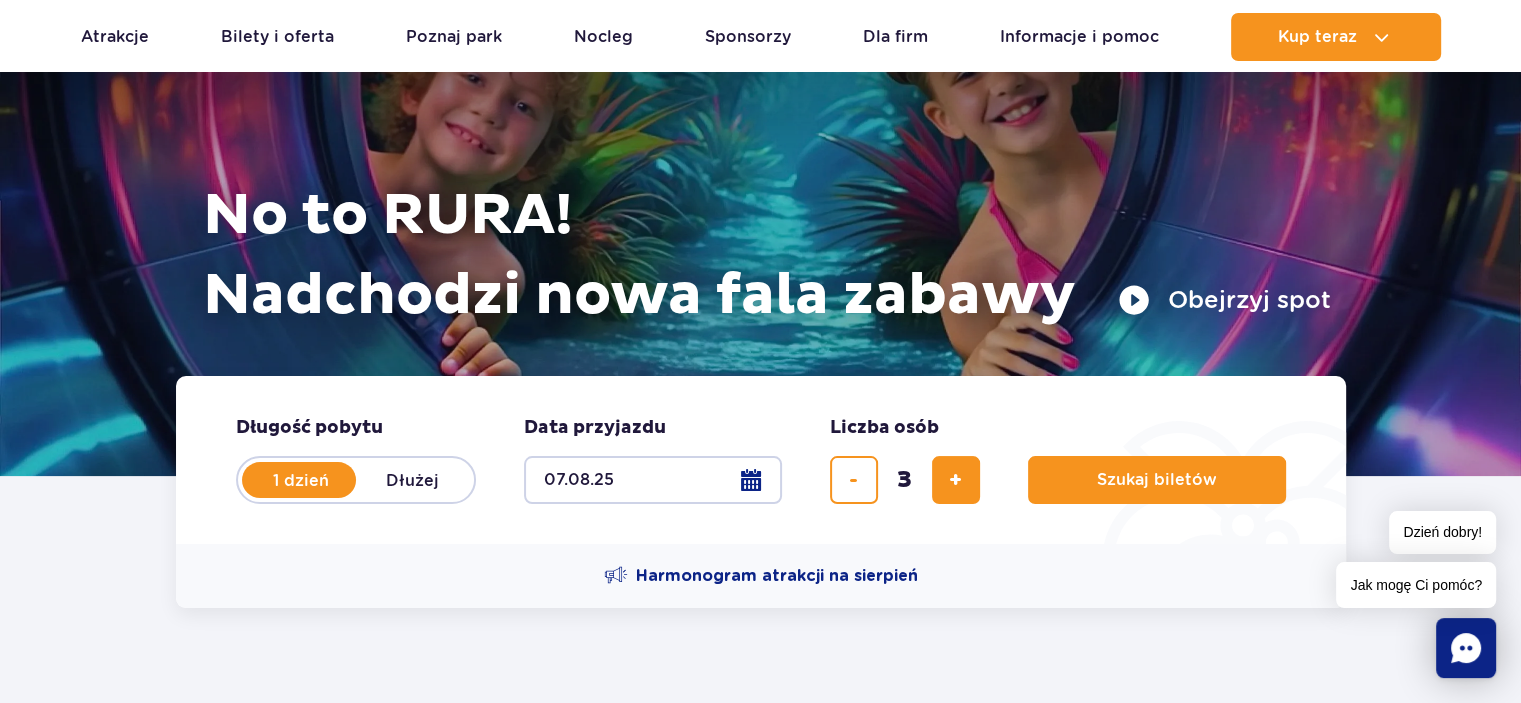 scroll, scrollTop: 200, scrollLeft: 0, axis: vertical 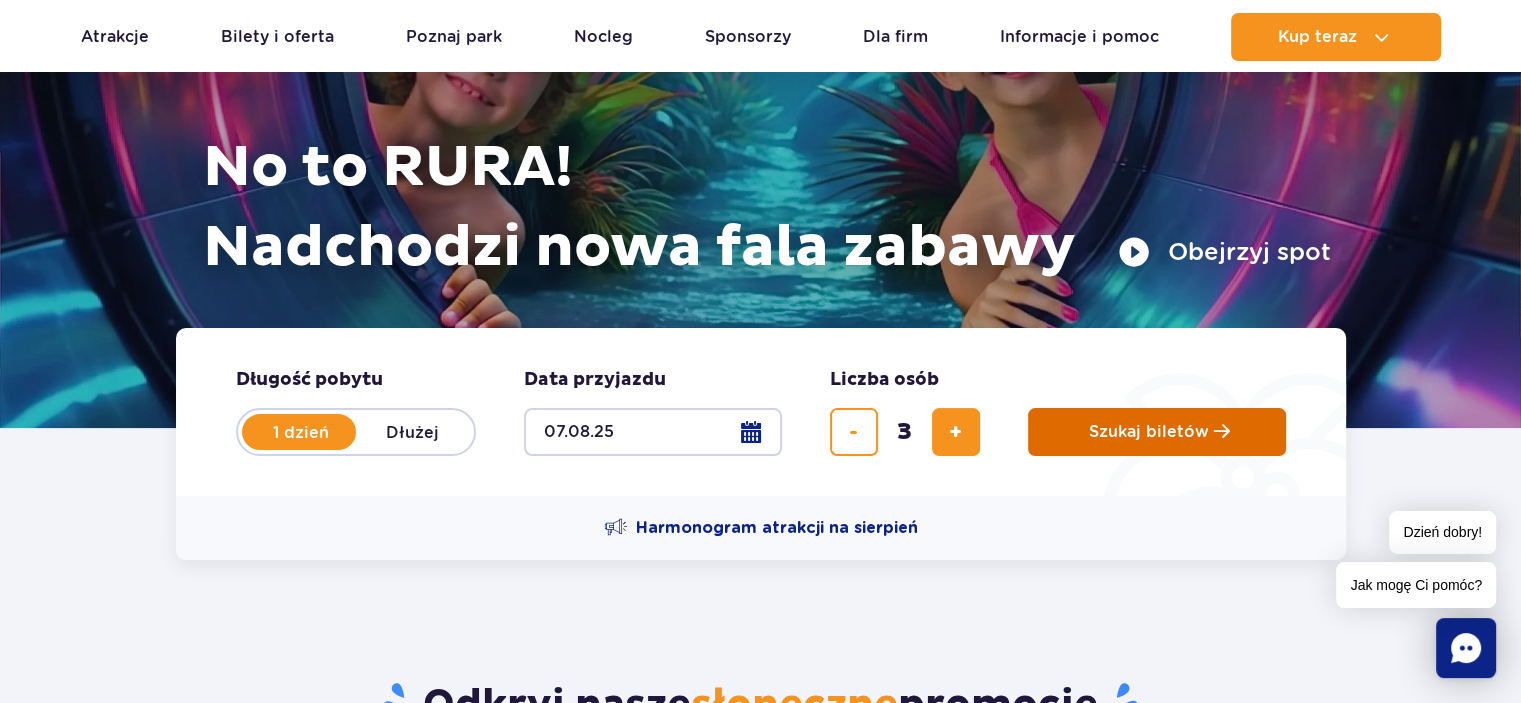 click on "Szukaj biletów" at bounding box center (1149, 432) 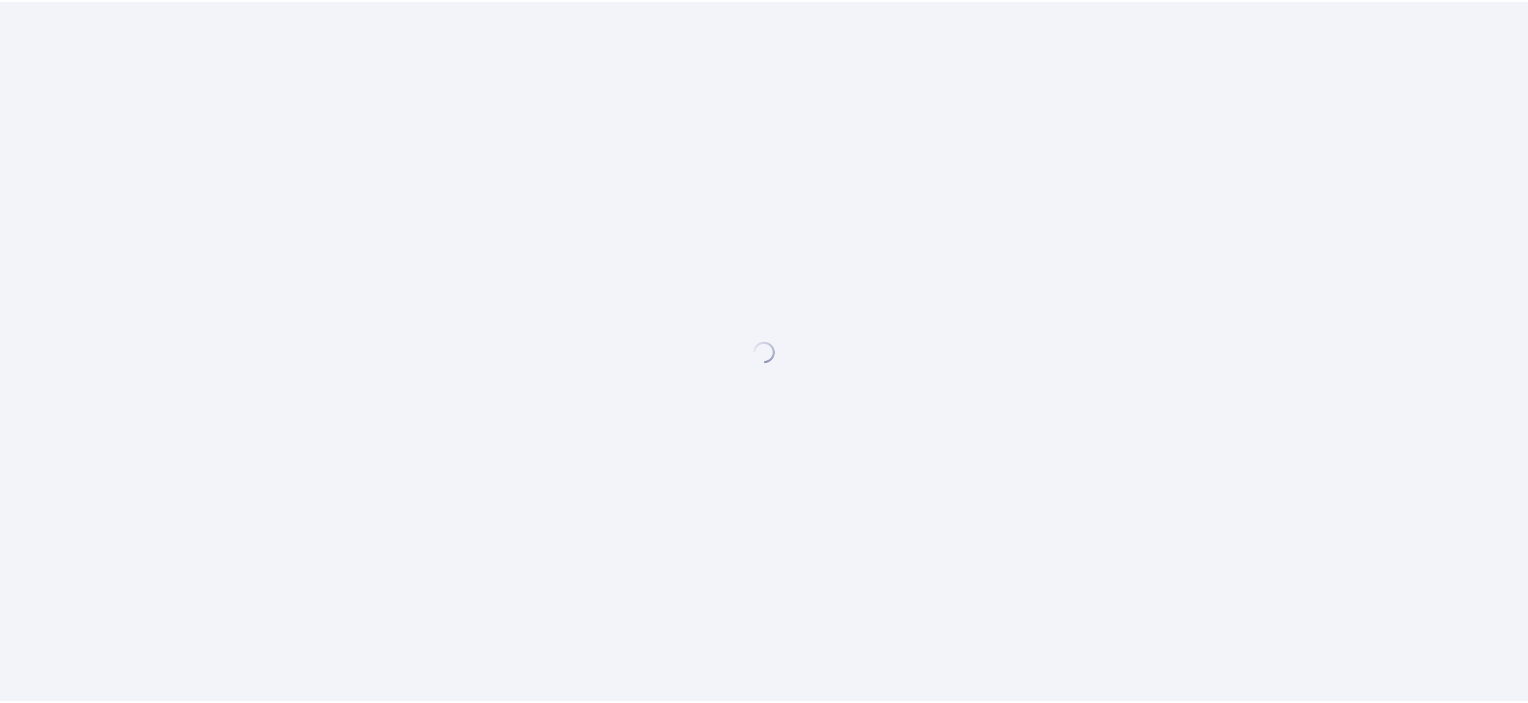 scroll, scrollTop: 0, scrollLeft: 0, axis: both 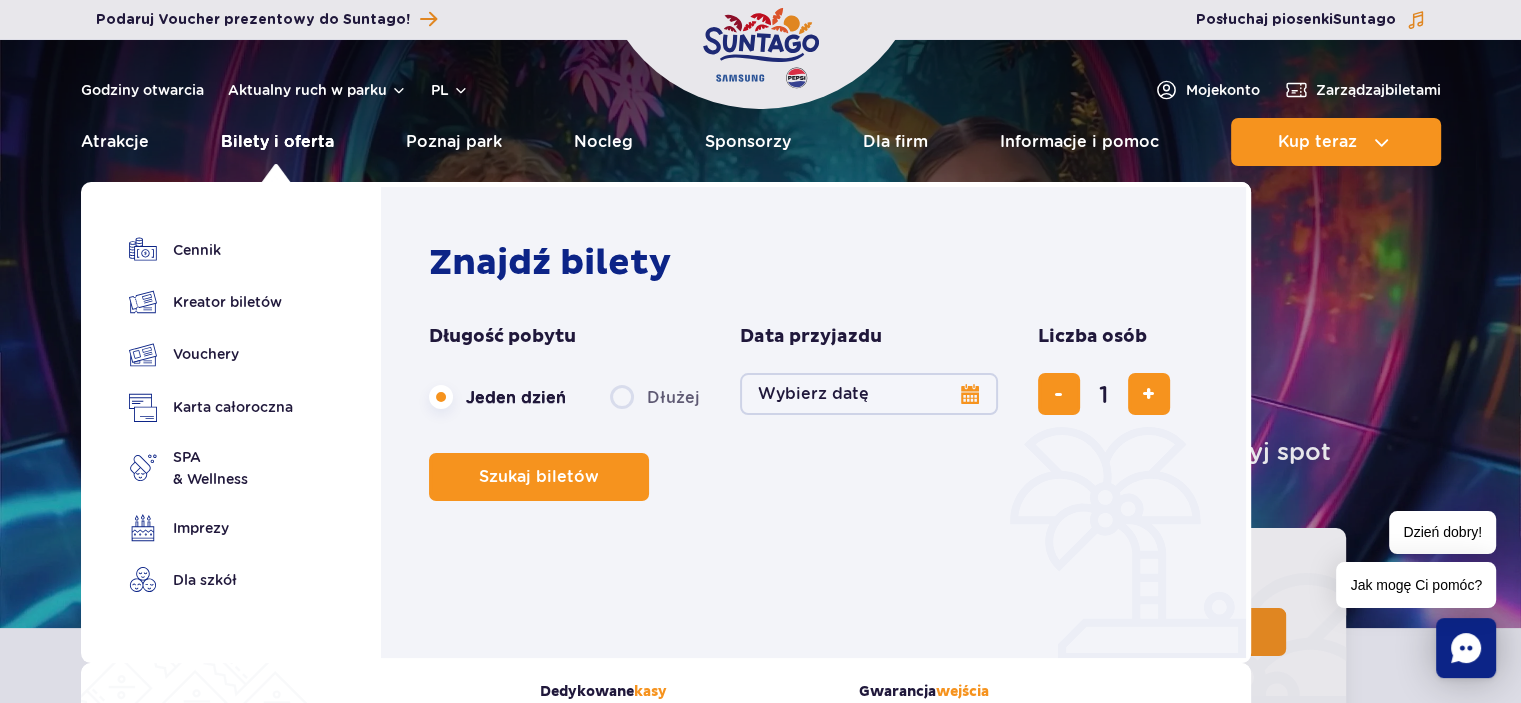 click on "Bilety i oferta" at bounding box center [277, 142] 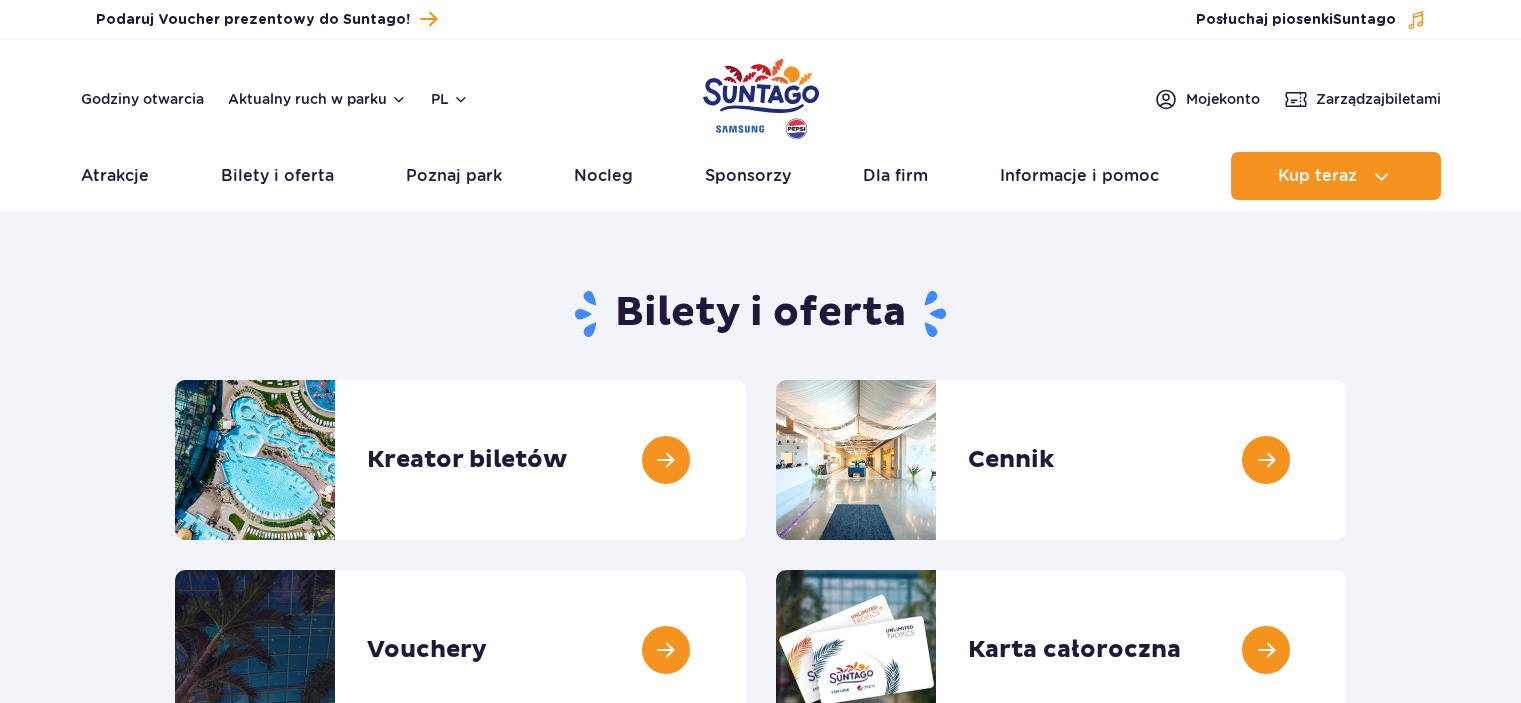 scroll, scrollTop: 0, scrollLeft: 0, axis: both 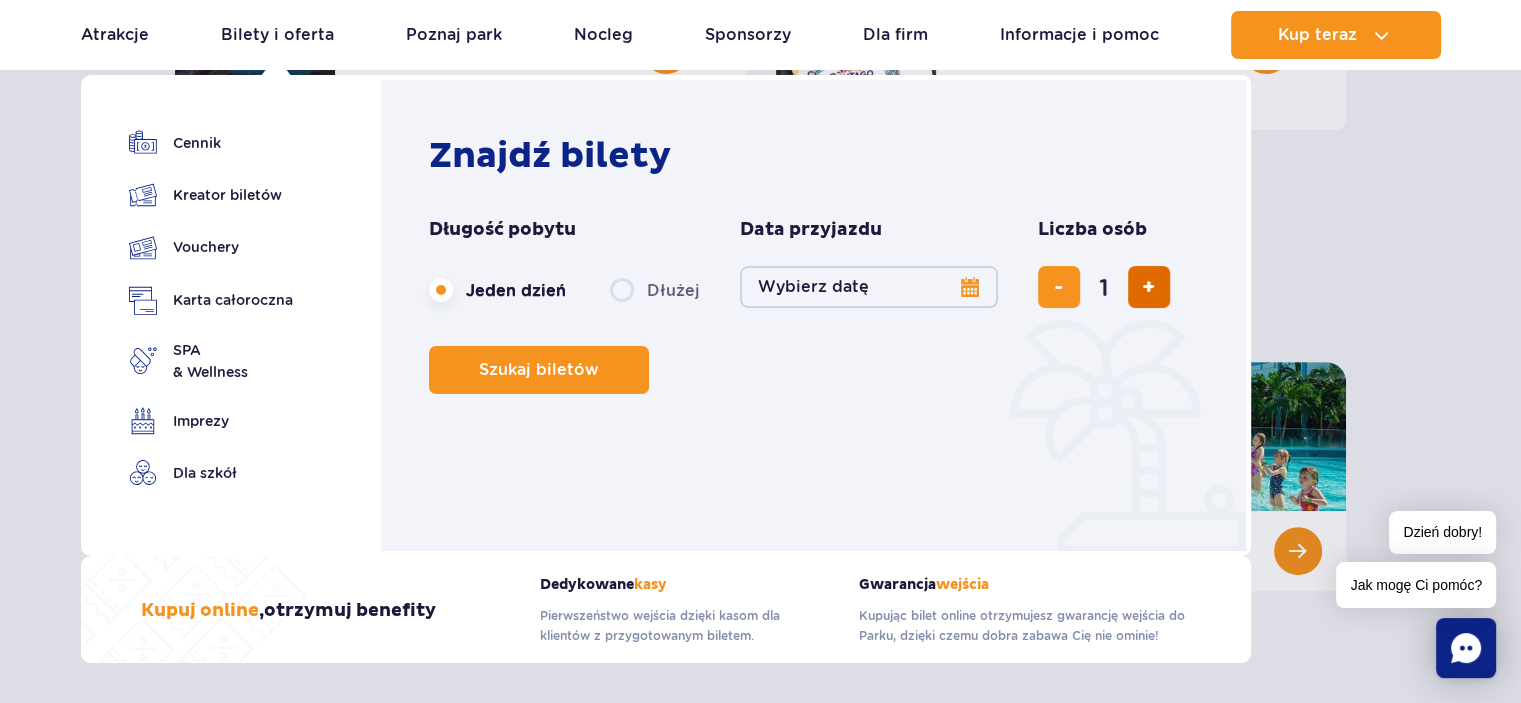 click at bounding box center [1149, 287] 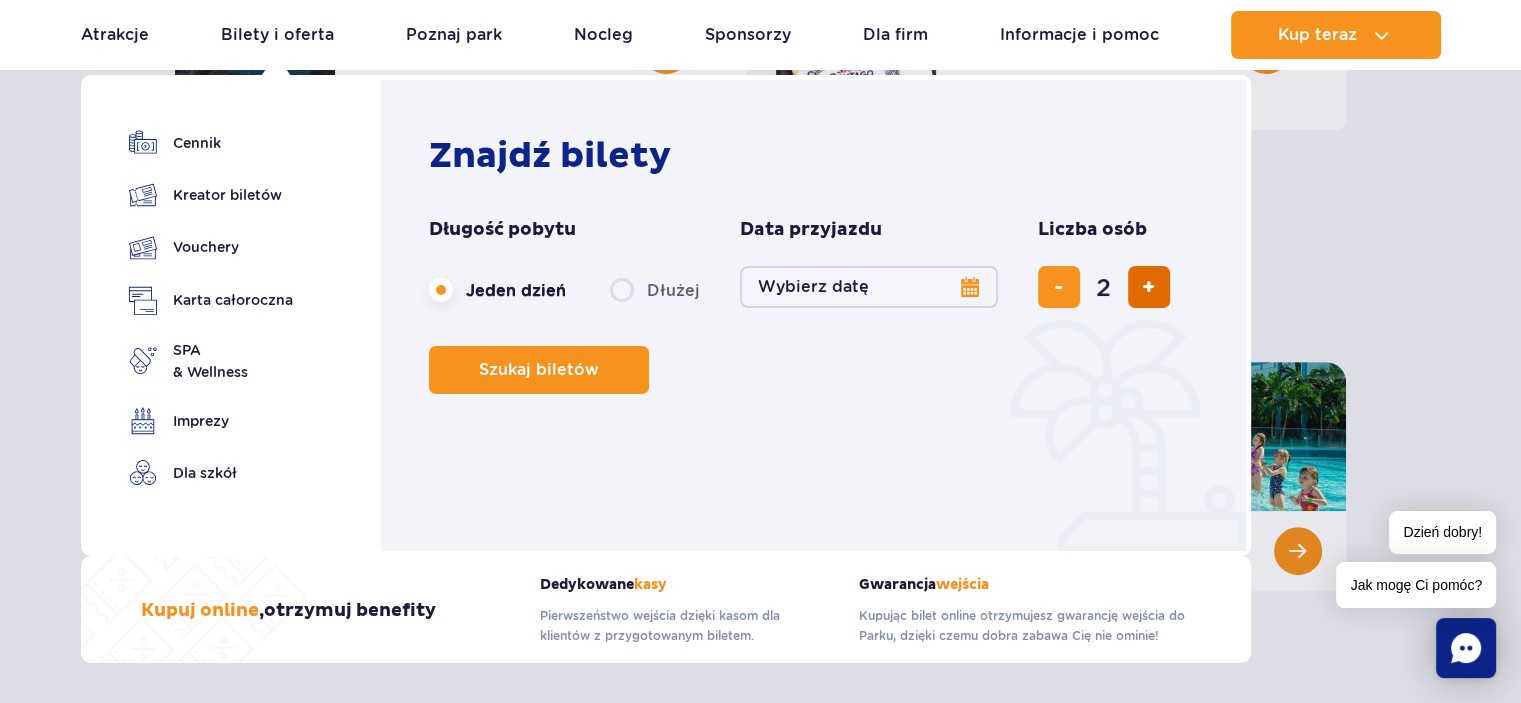 click at bounding box center (1149, 287) 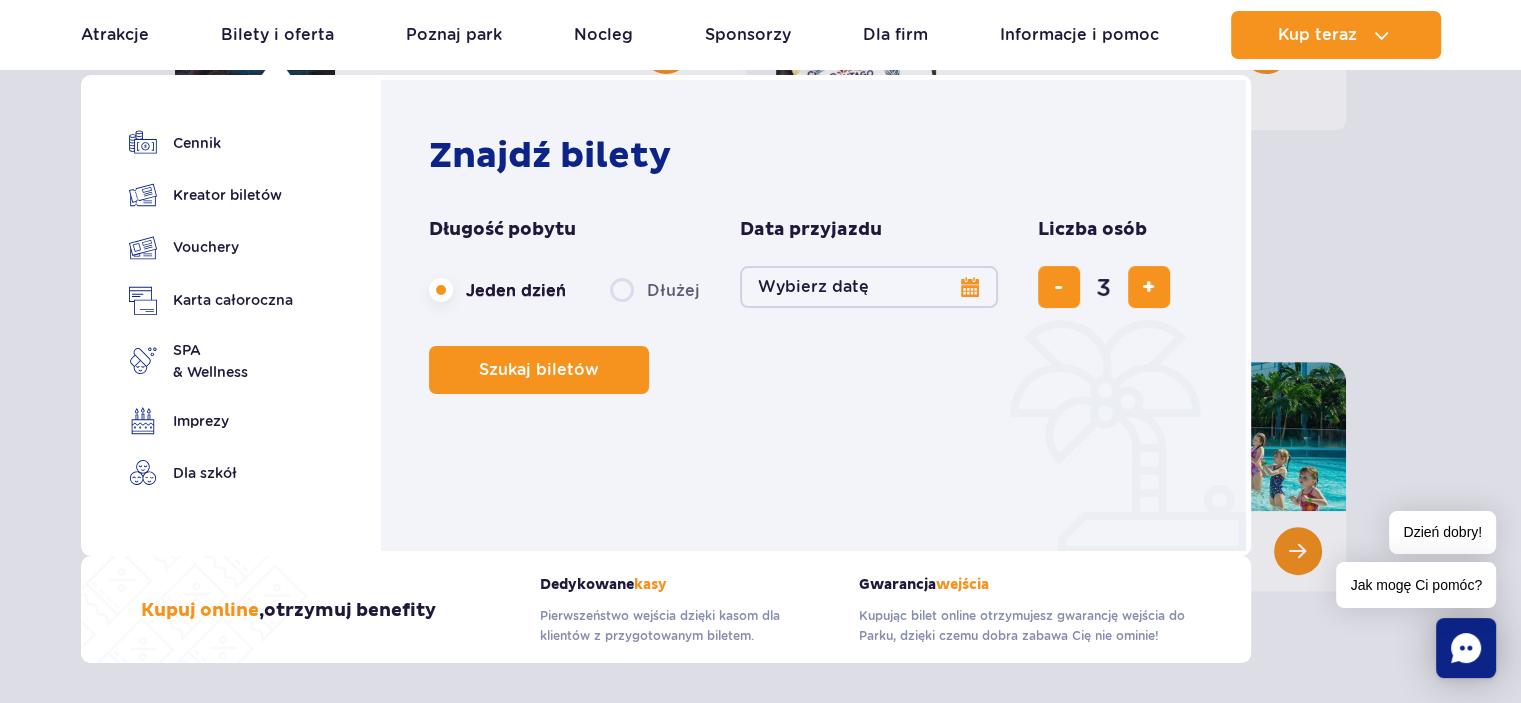 click on "Wybierz datę" at bounding box center (869, 287) 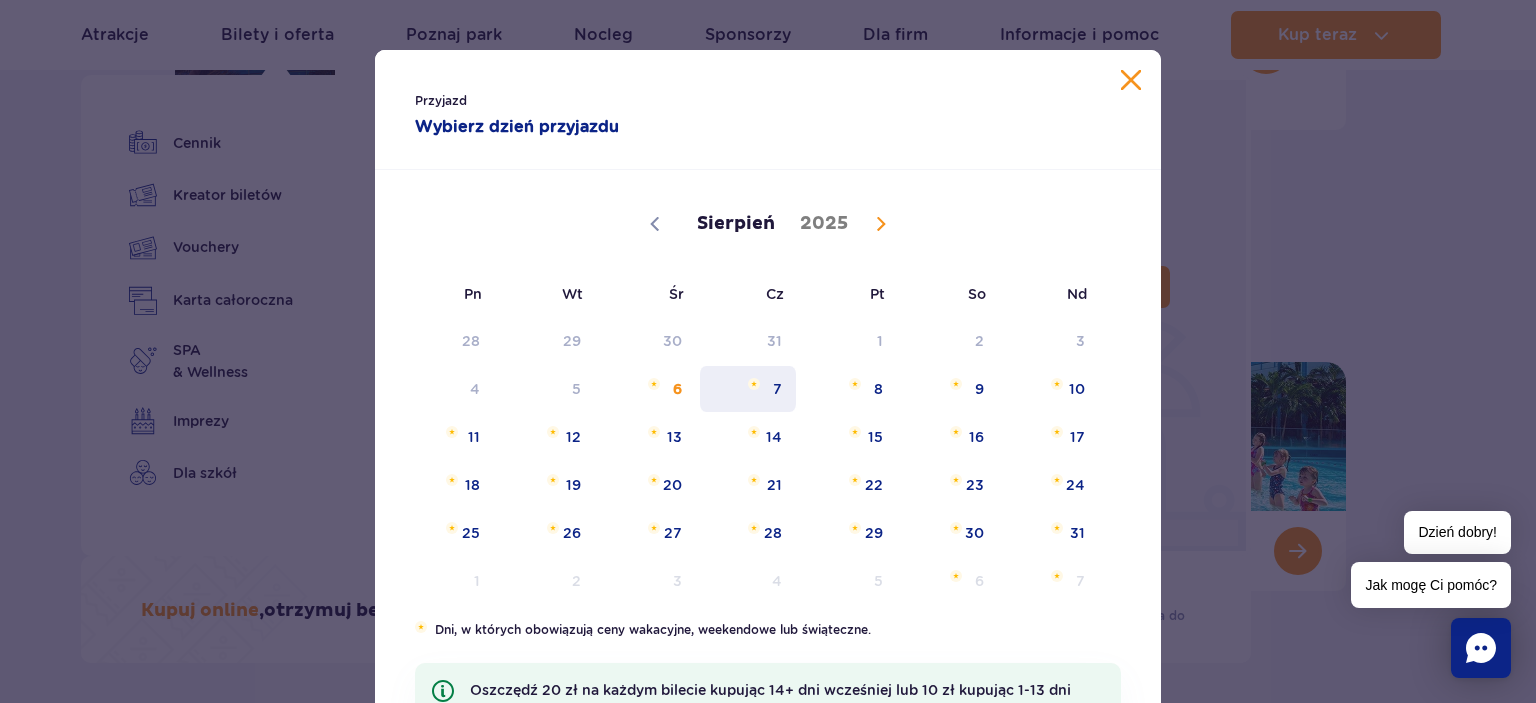 click on "7" at bounding box center [748, 389] 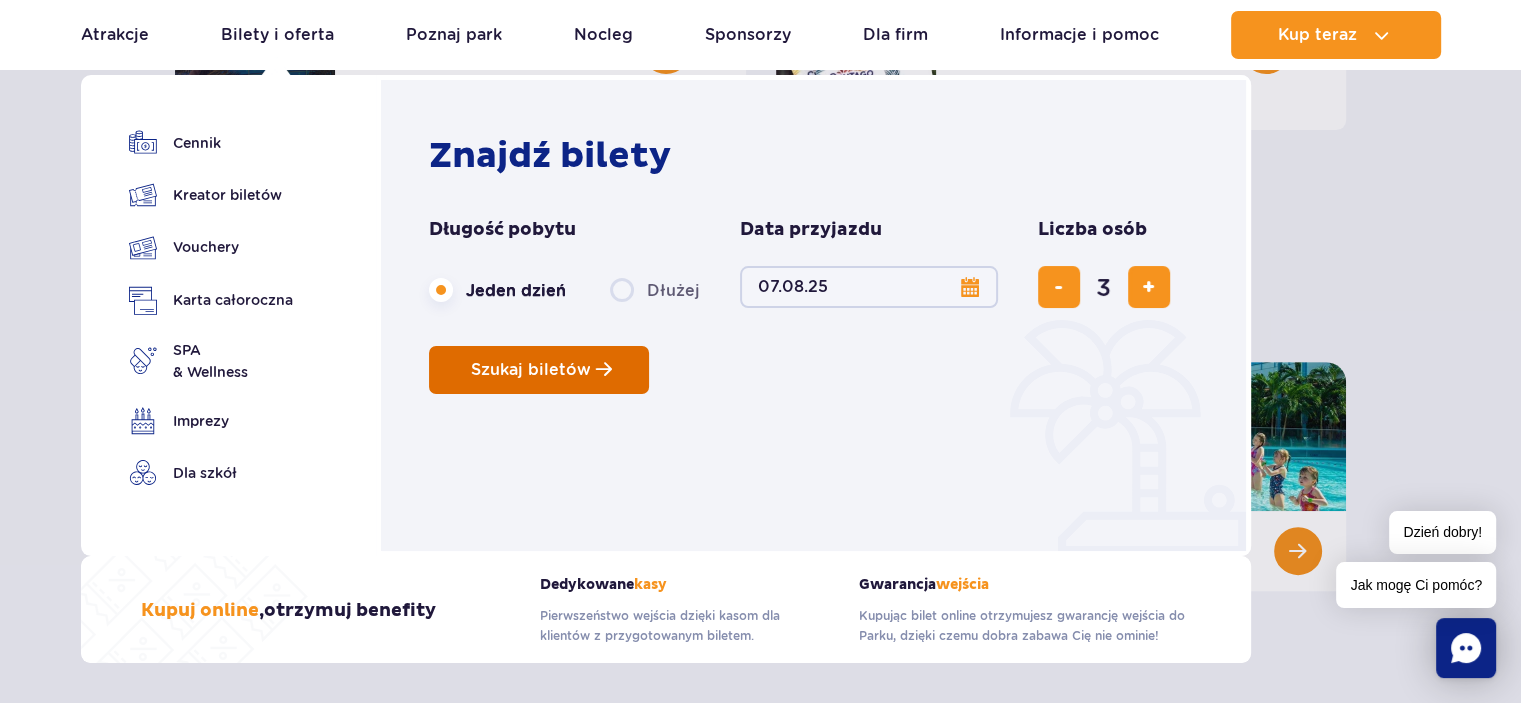 click on "Szukaj biletów" at bounding box center [539, 370] 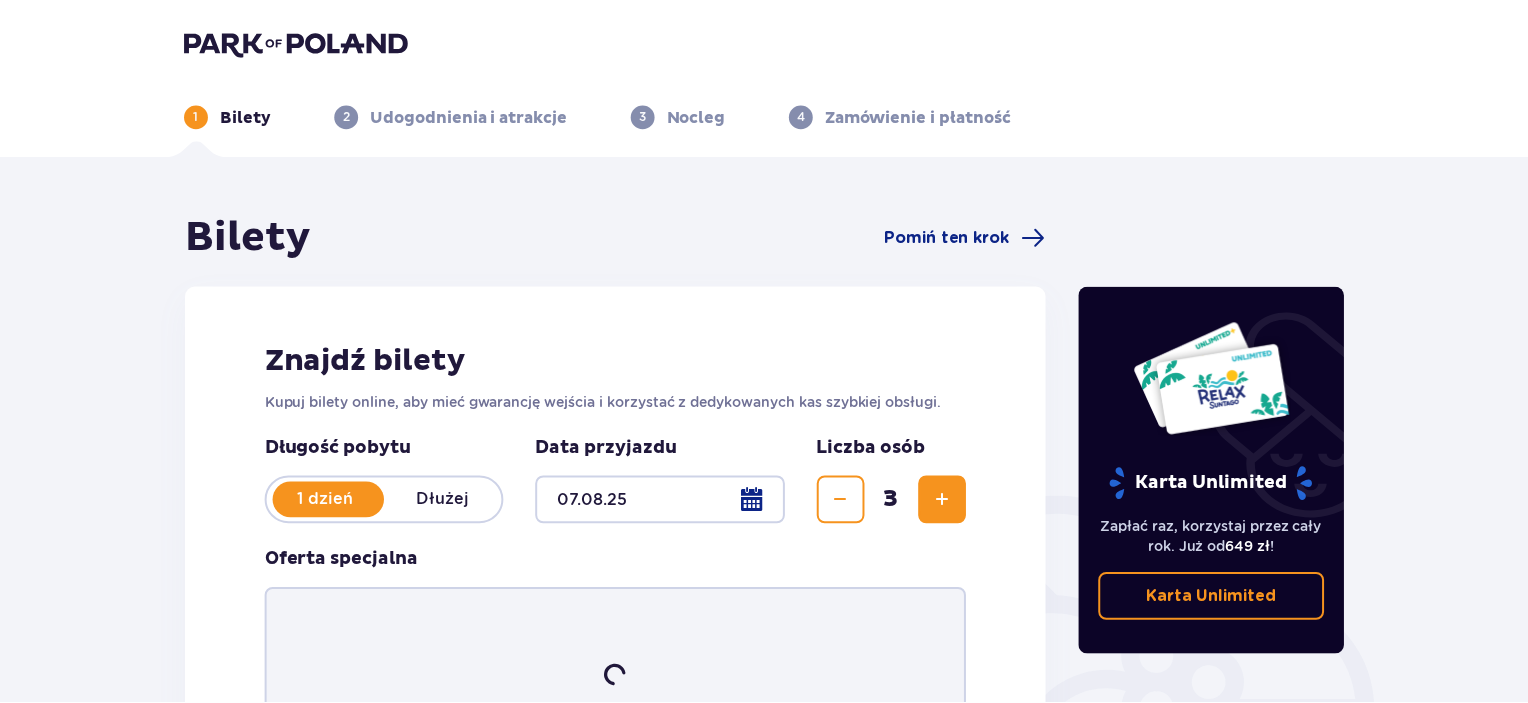 scroll, scrollTop: 0, scrollLeft: 0, axis: both 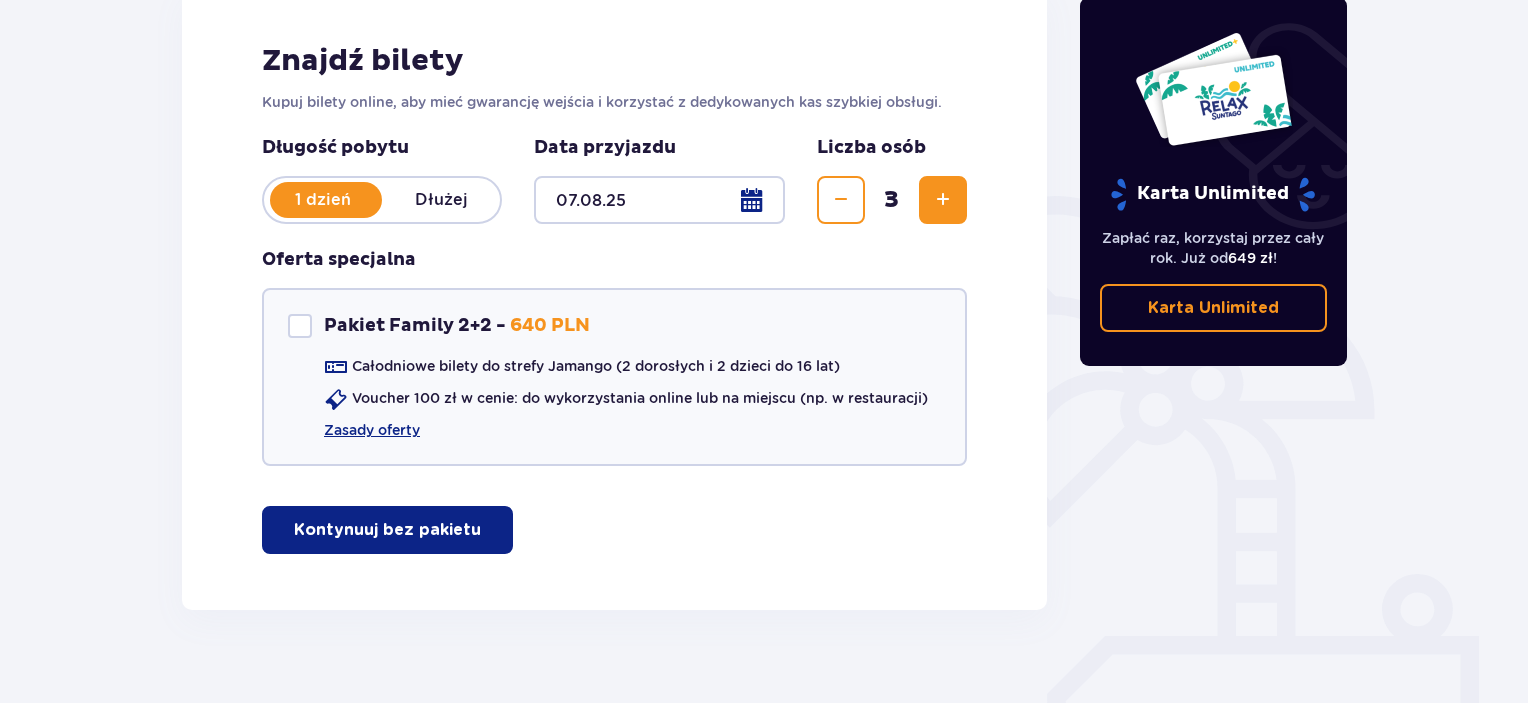 click at bounding box center [485, 530] 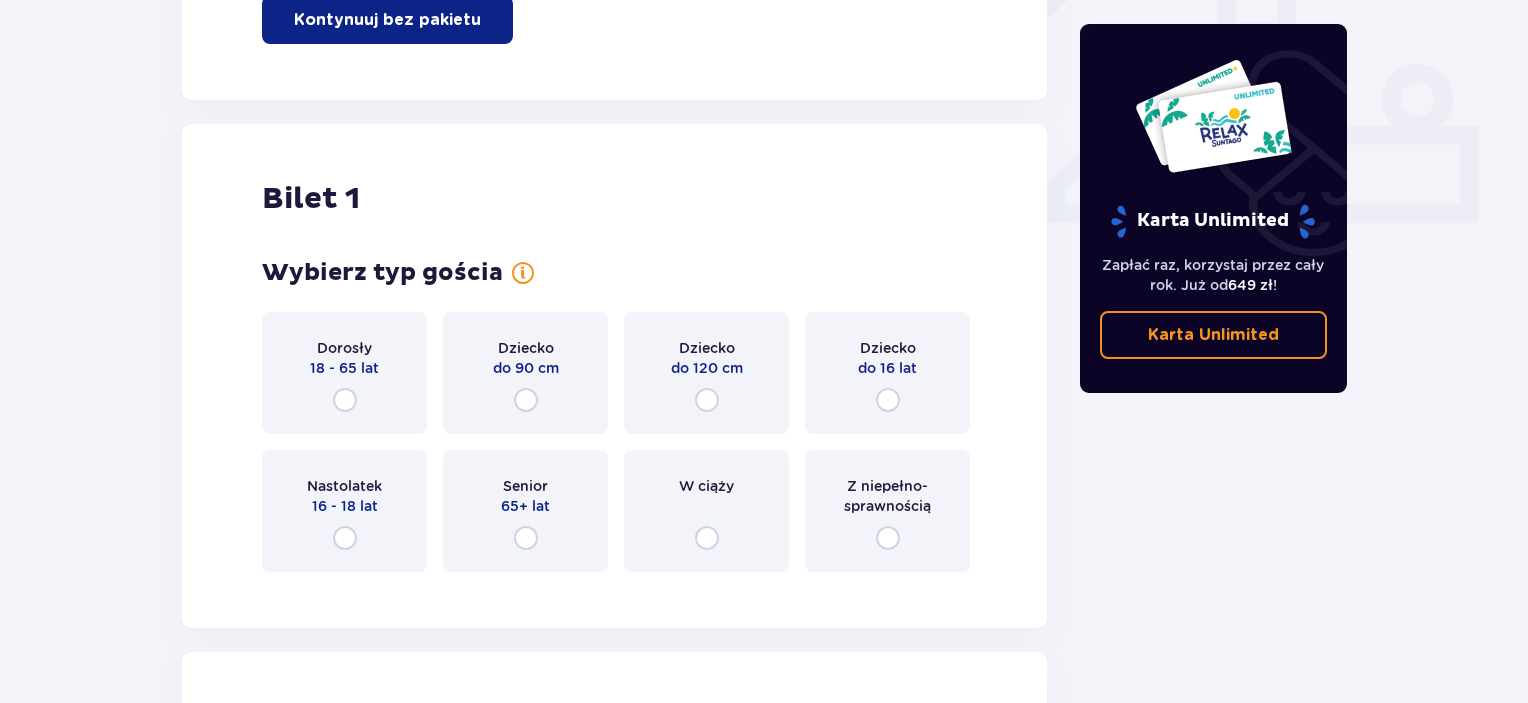 scroll, scrollTop: 809, scrollLeft: 0, axis: vertical 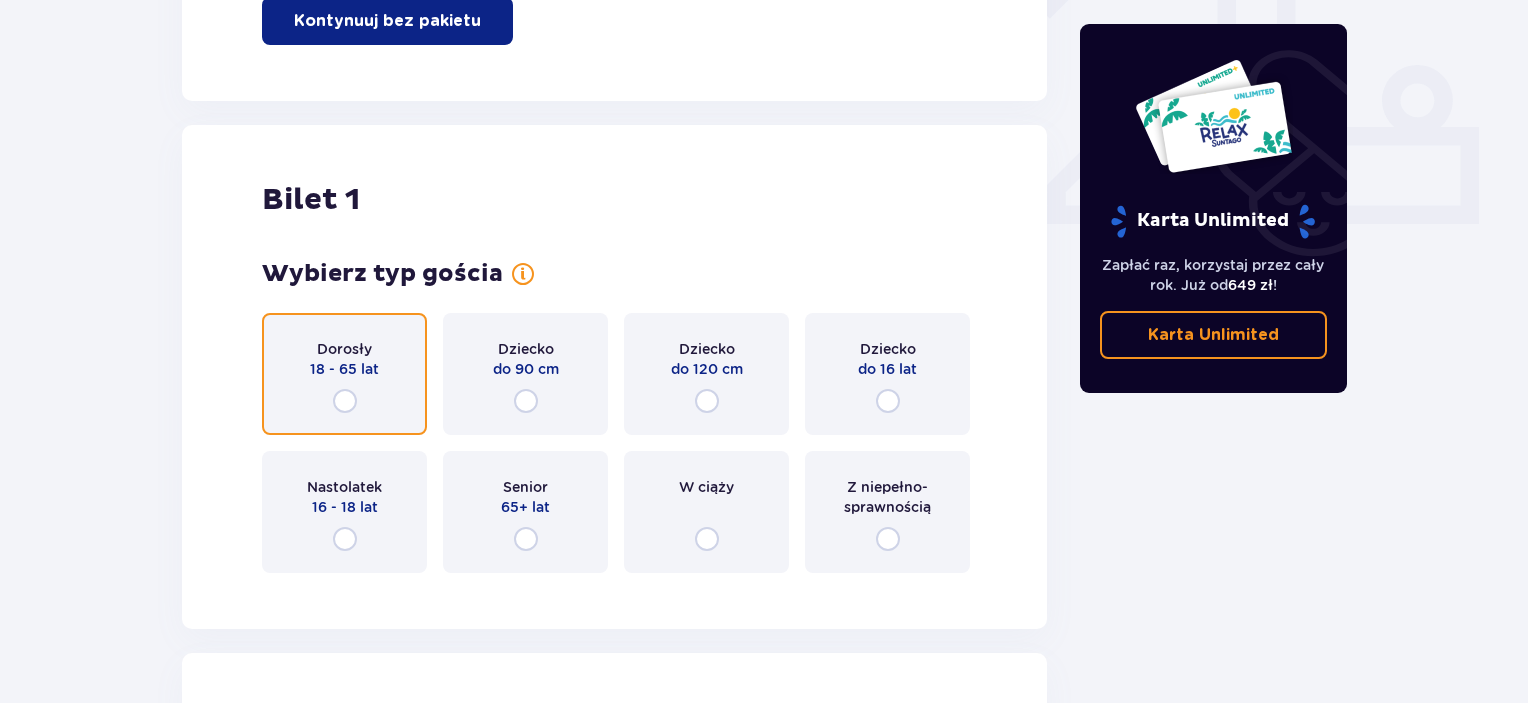 click at bounding box center (345, 401) 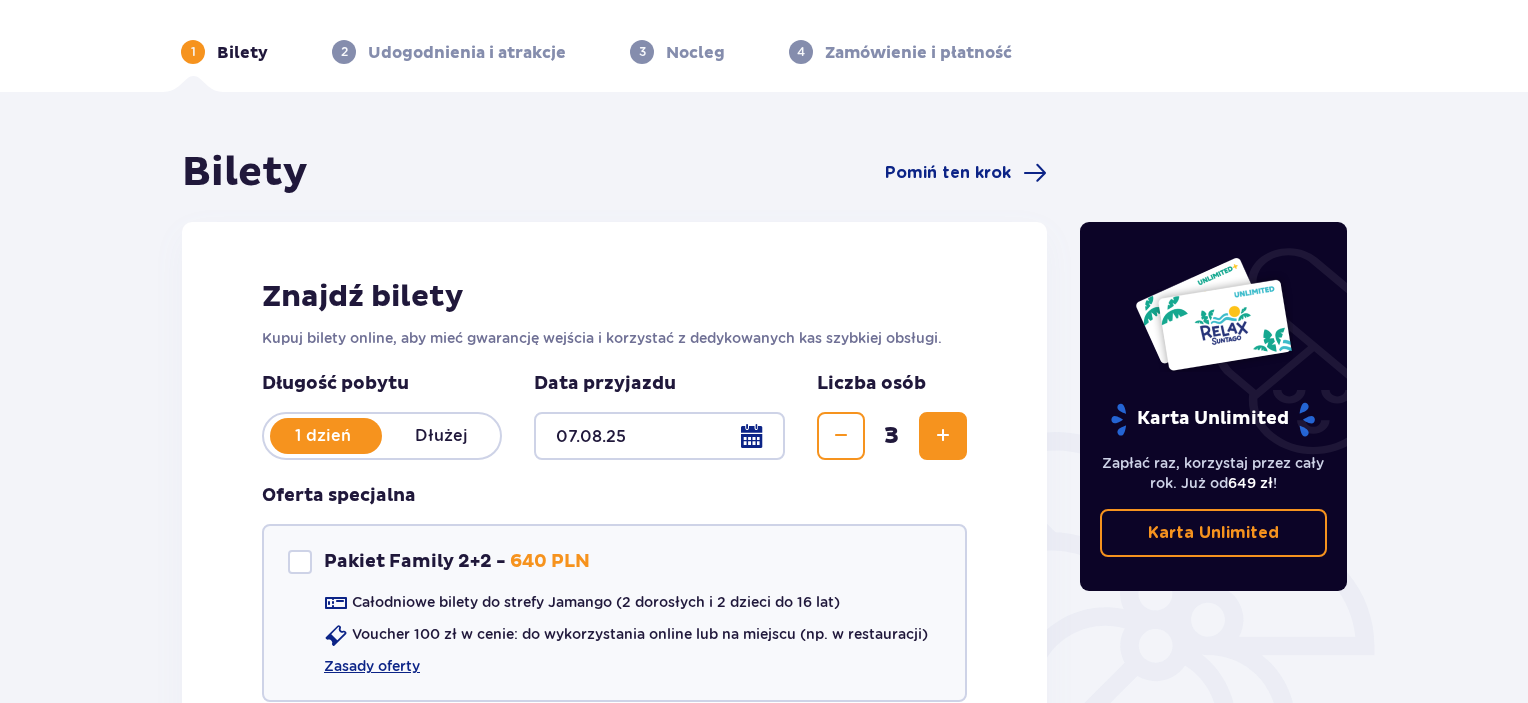 scroll, scrollTop: 0, scrollLeft: 0, axis: both 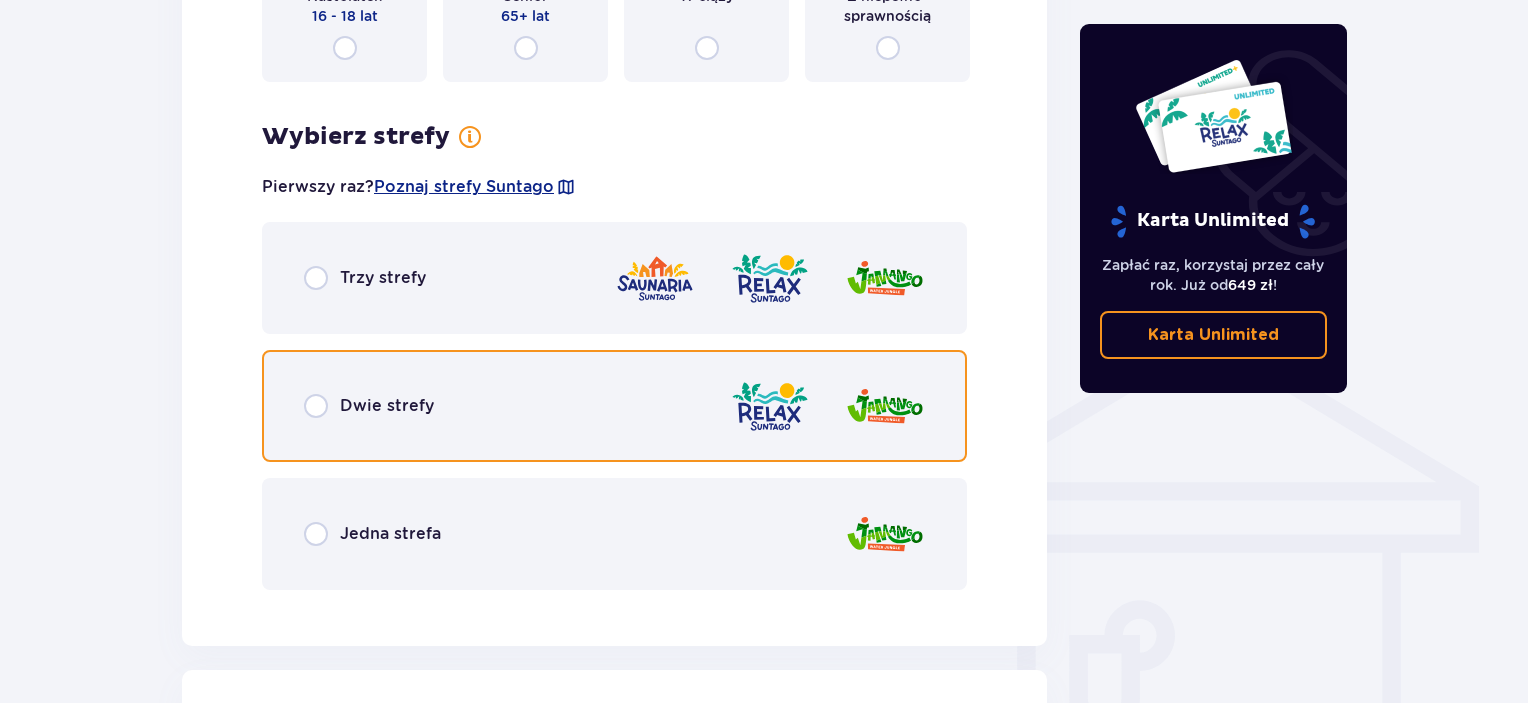 click at bounding box center (316, 406) 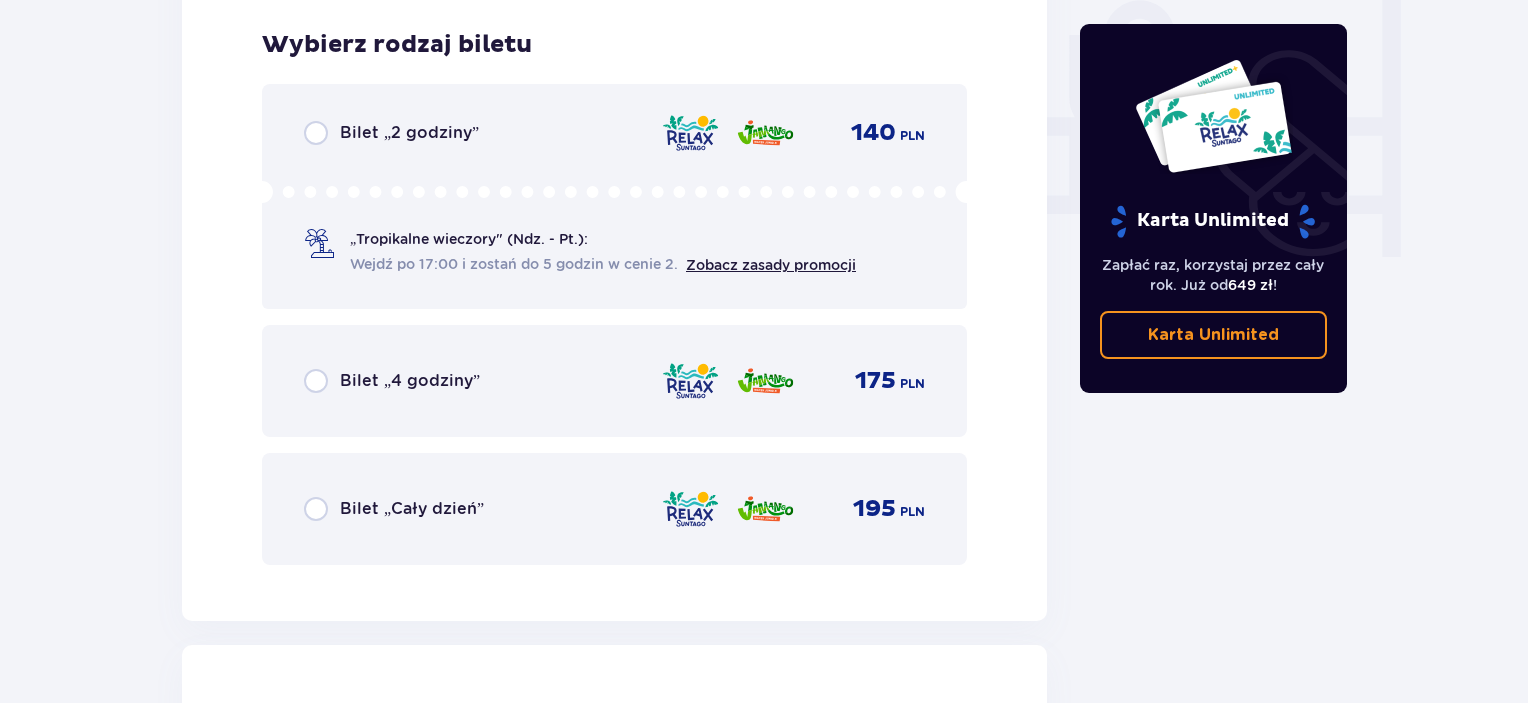 scroll, scrollTop: 1905, scrollLeft: 0, axis: vertical 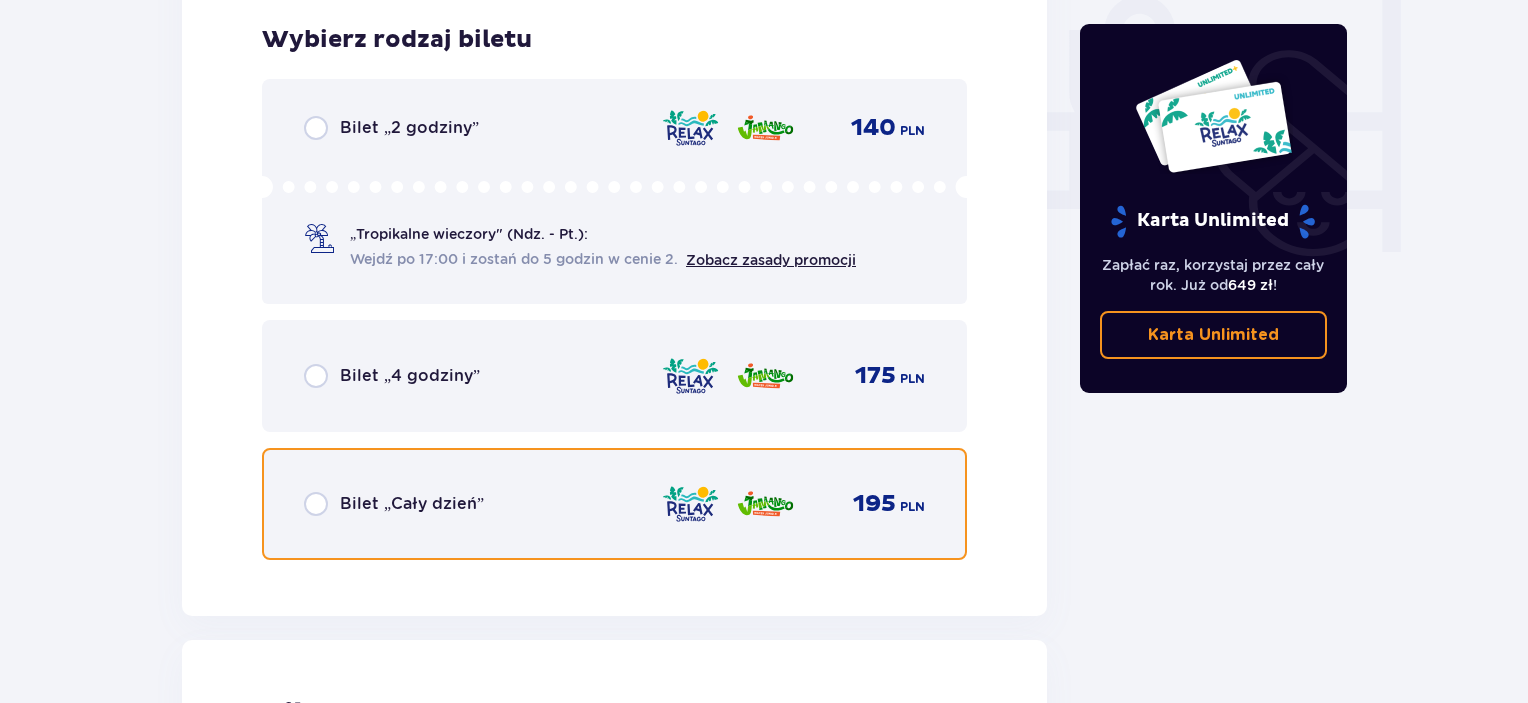 click at bounding box center [316, 504] 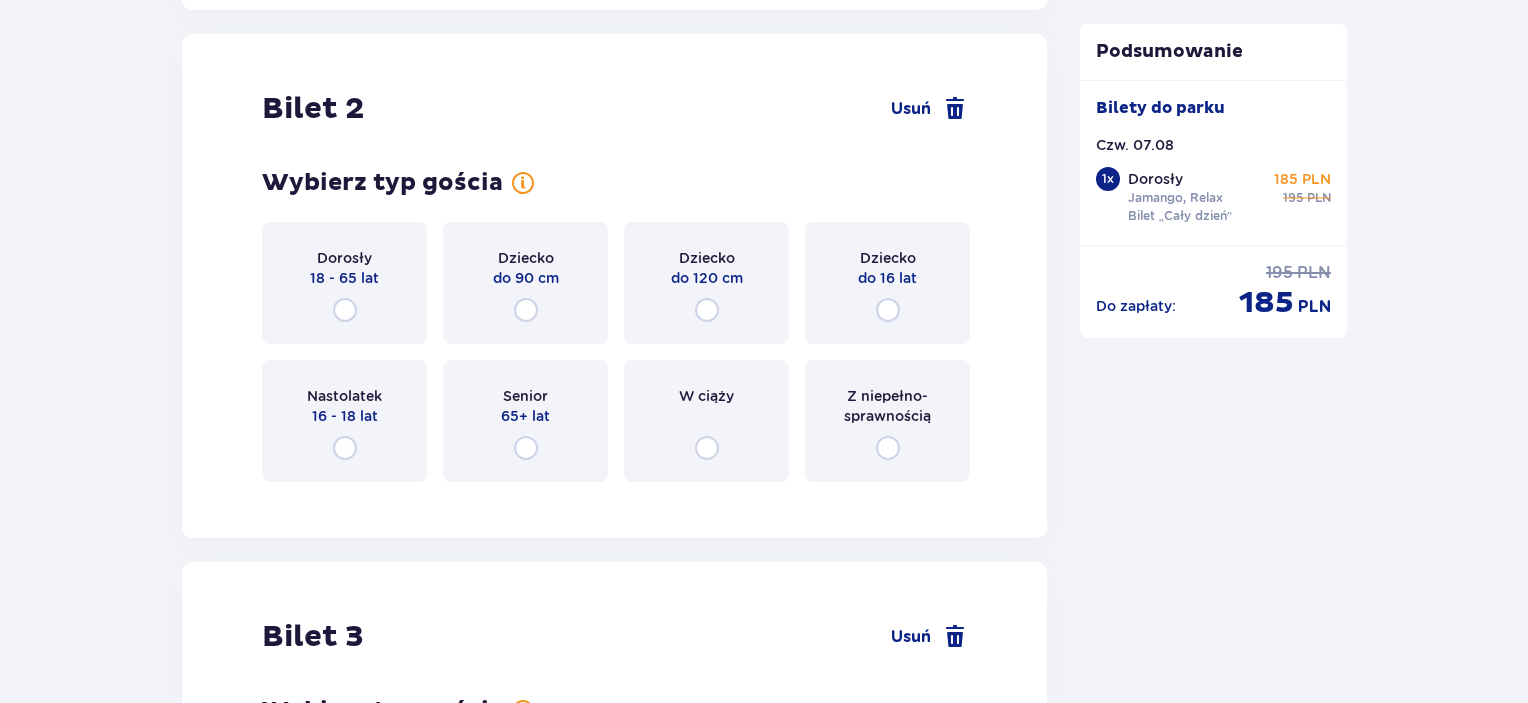 scroll, scrollTop: 2519, scrollLeft: 0, axis: vertical 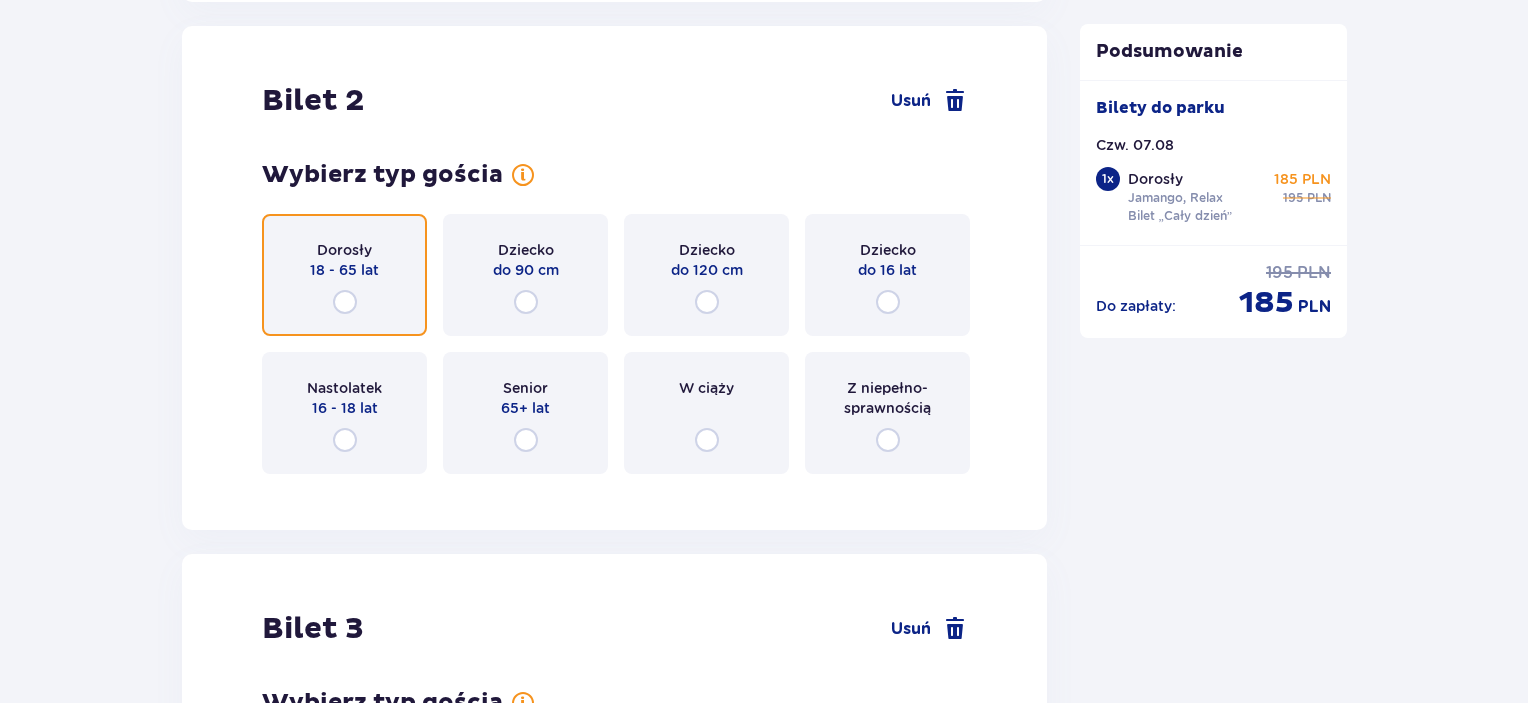 click at bounding box center (345, 302) 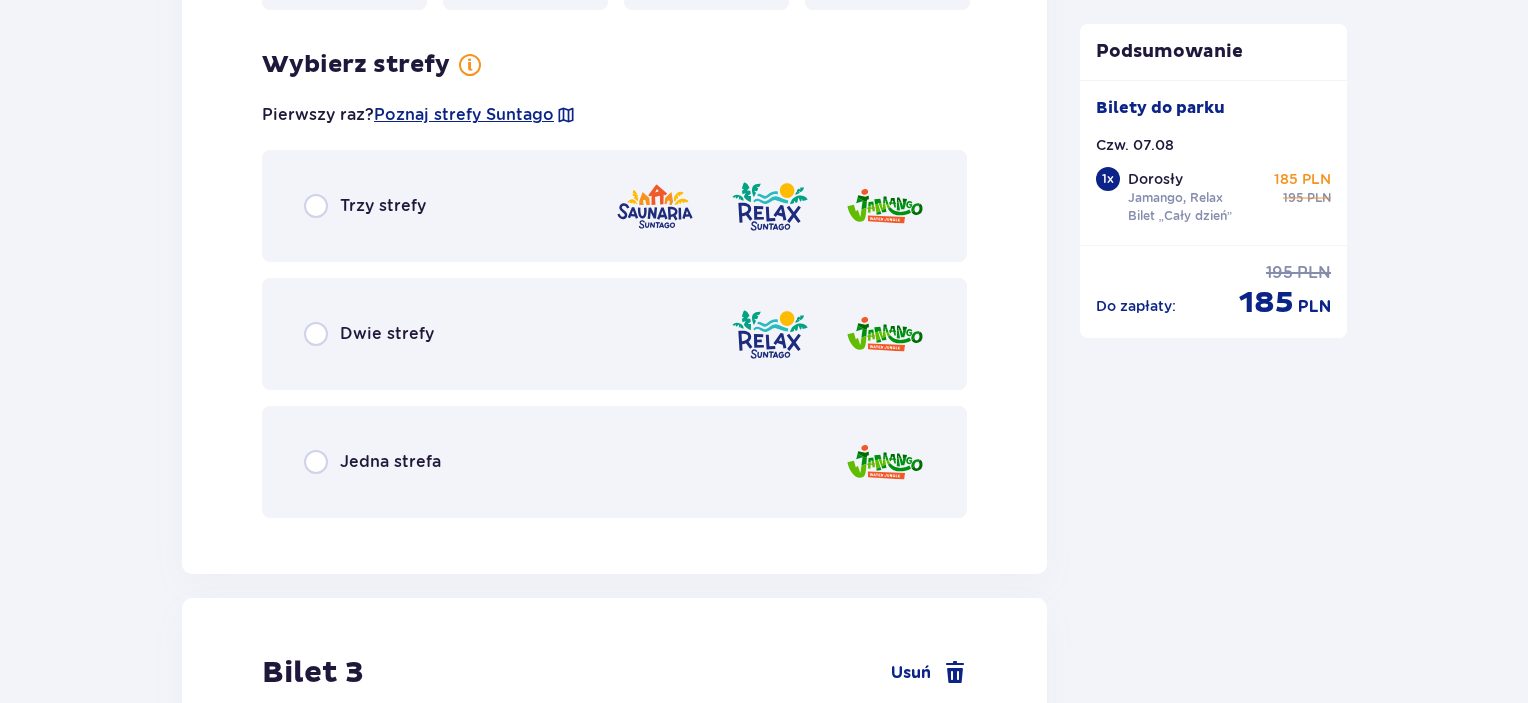 scroll, scrollTop: 3007, scrollLeft: 0, axis: vertical 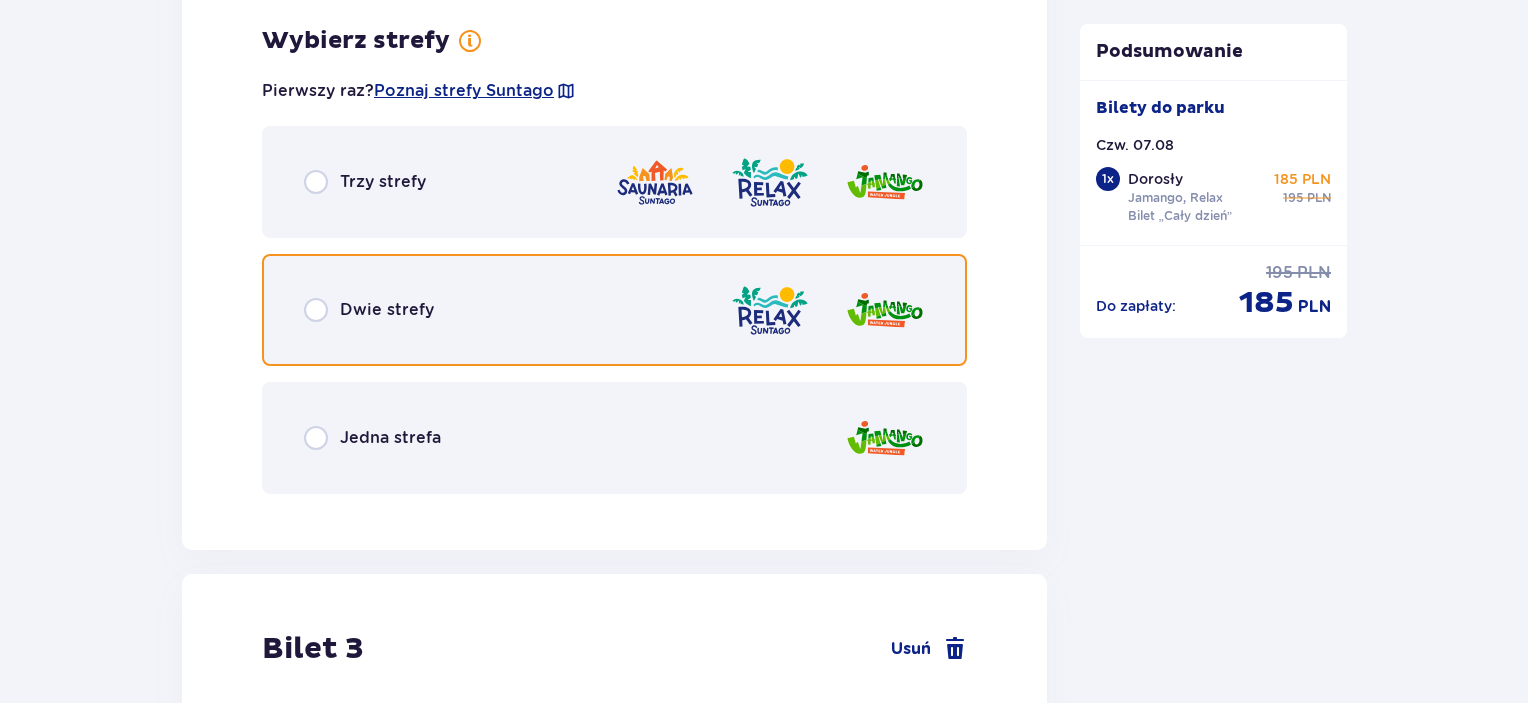 click at bounding box center [316, 310] 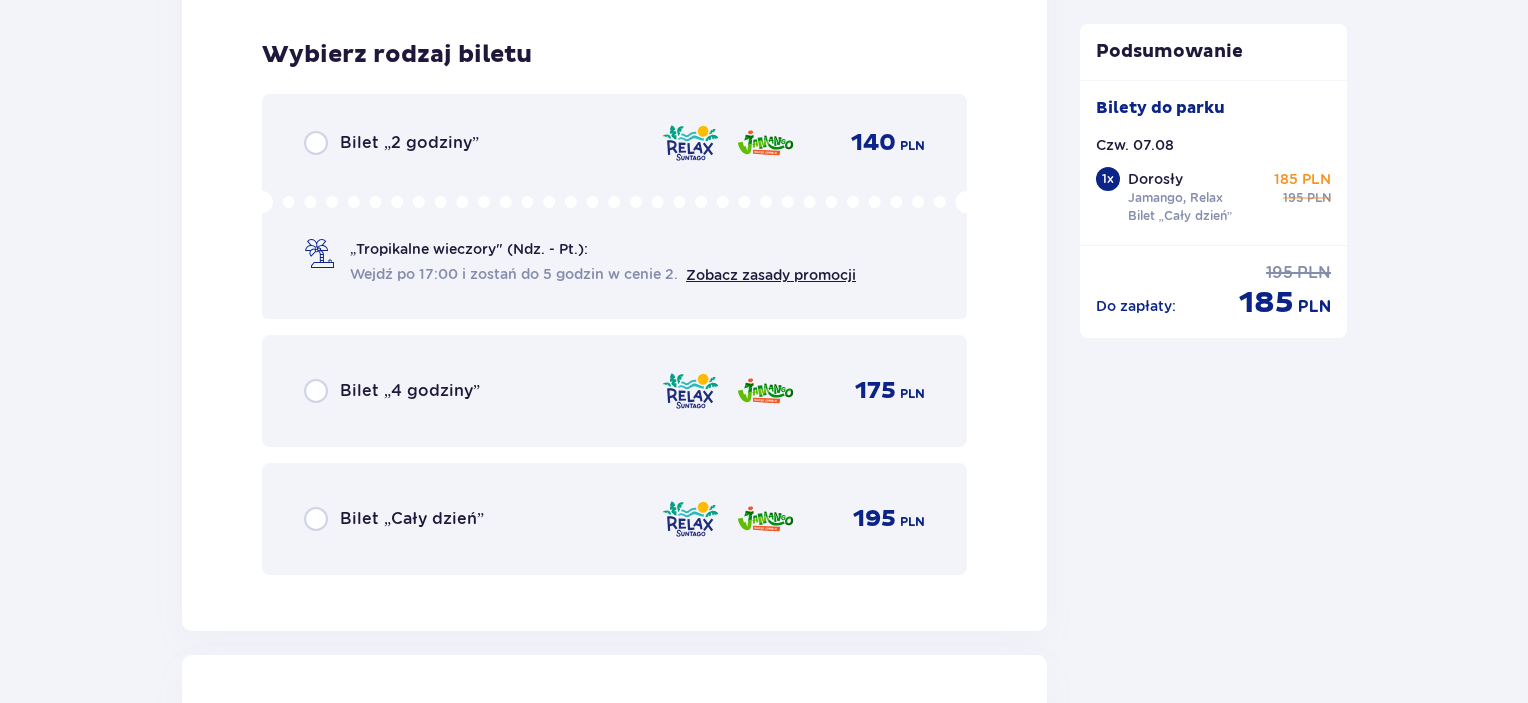 scroll, scrollTop: 3515, scrollLeft: 0, axis: vertical 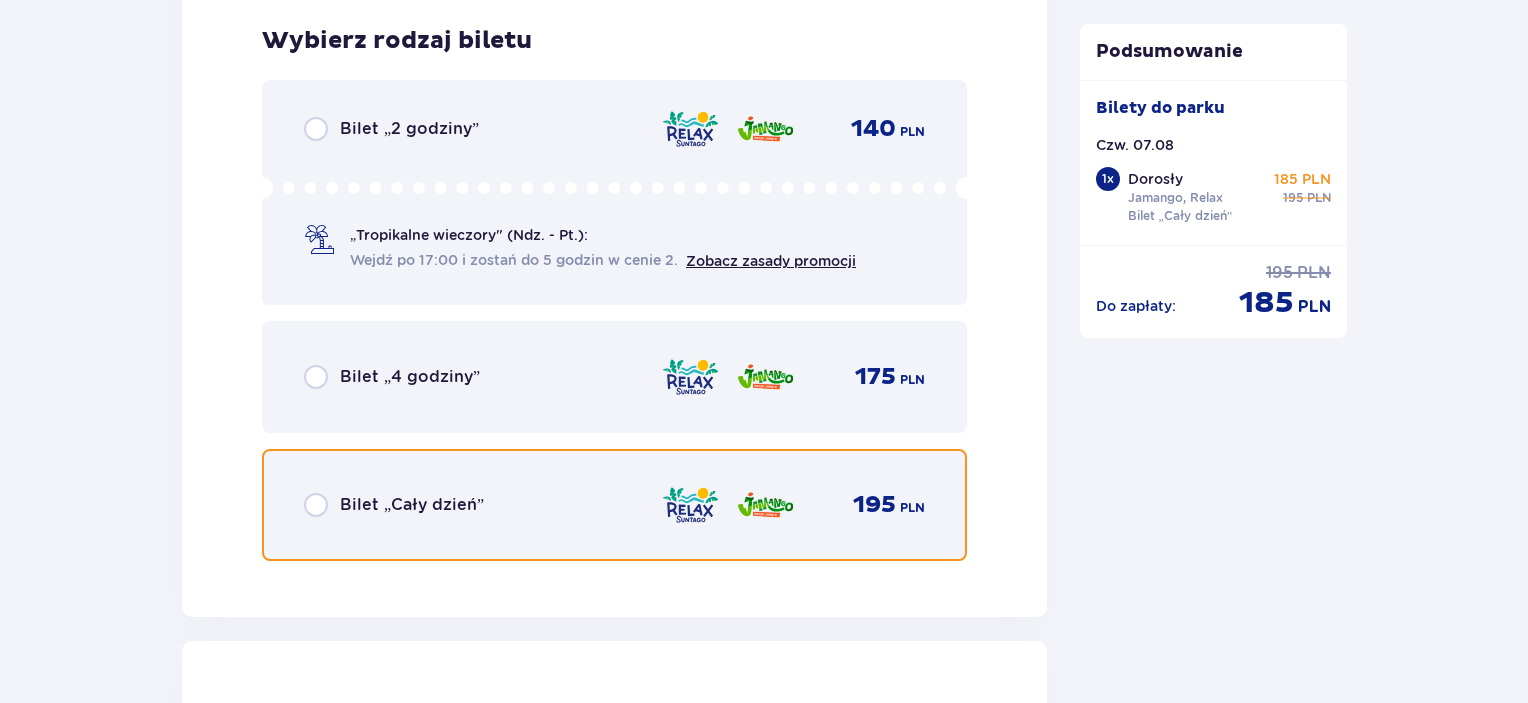 click at bounding box center [316, 505] 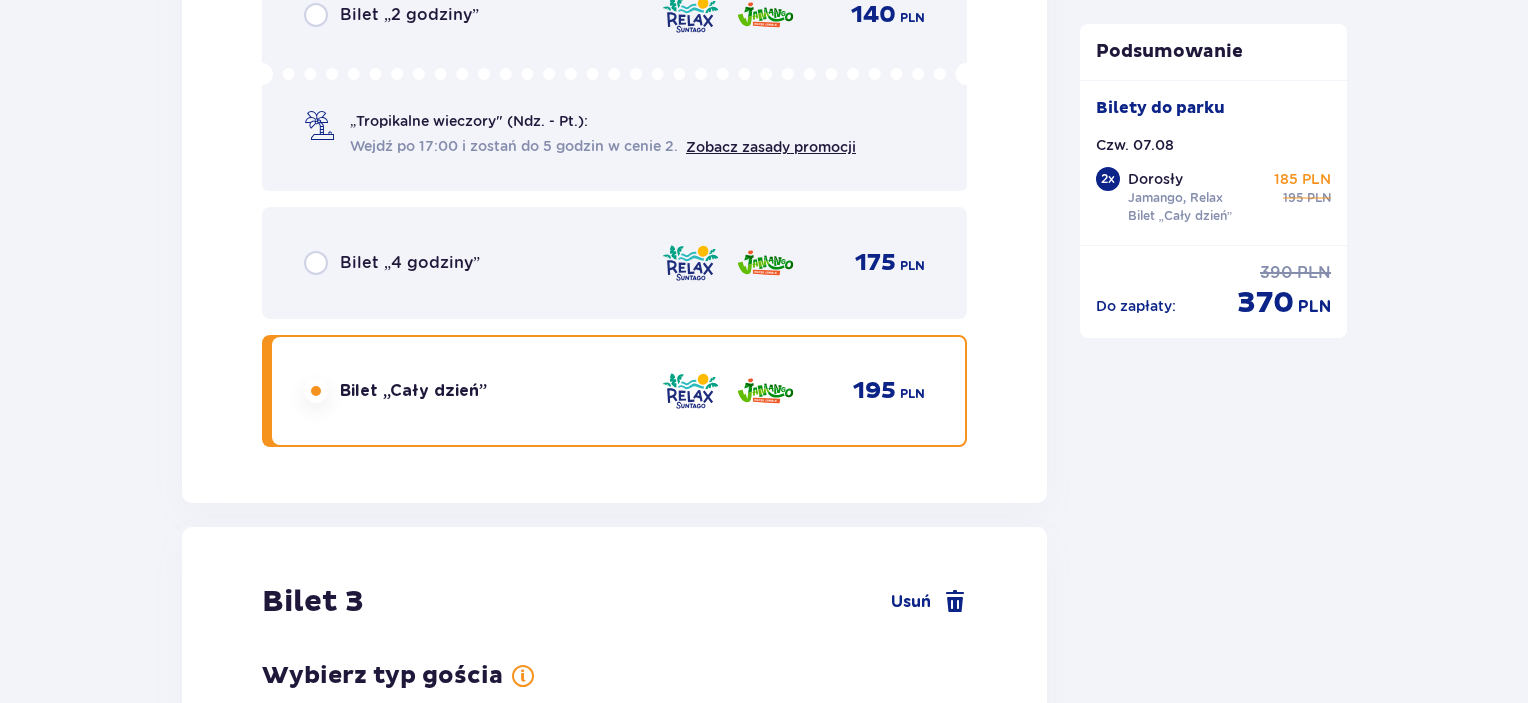 scroll, scrollTop: 4129, scrollLeft: 0, axis: vertical 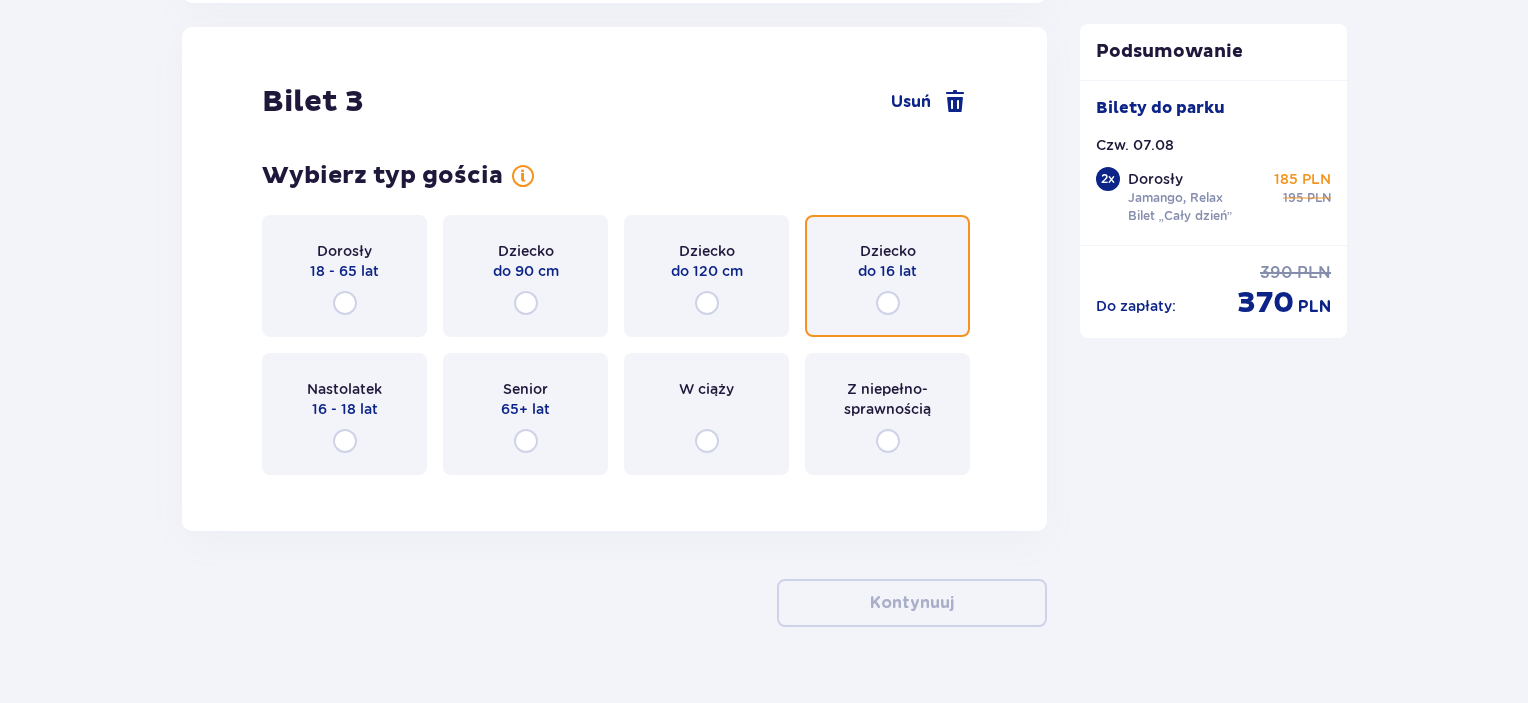 click at bounding box center [888, 303] 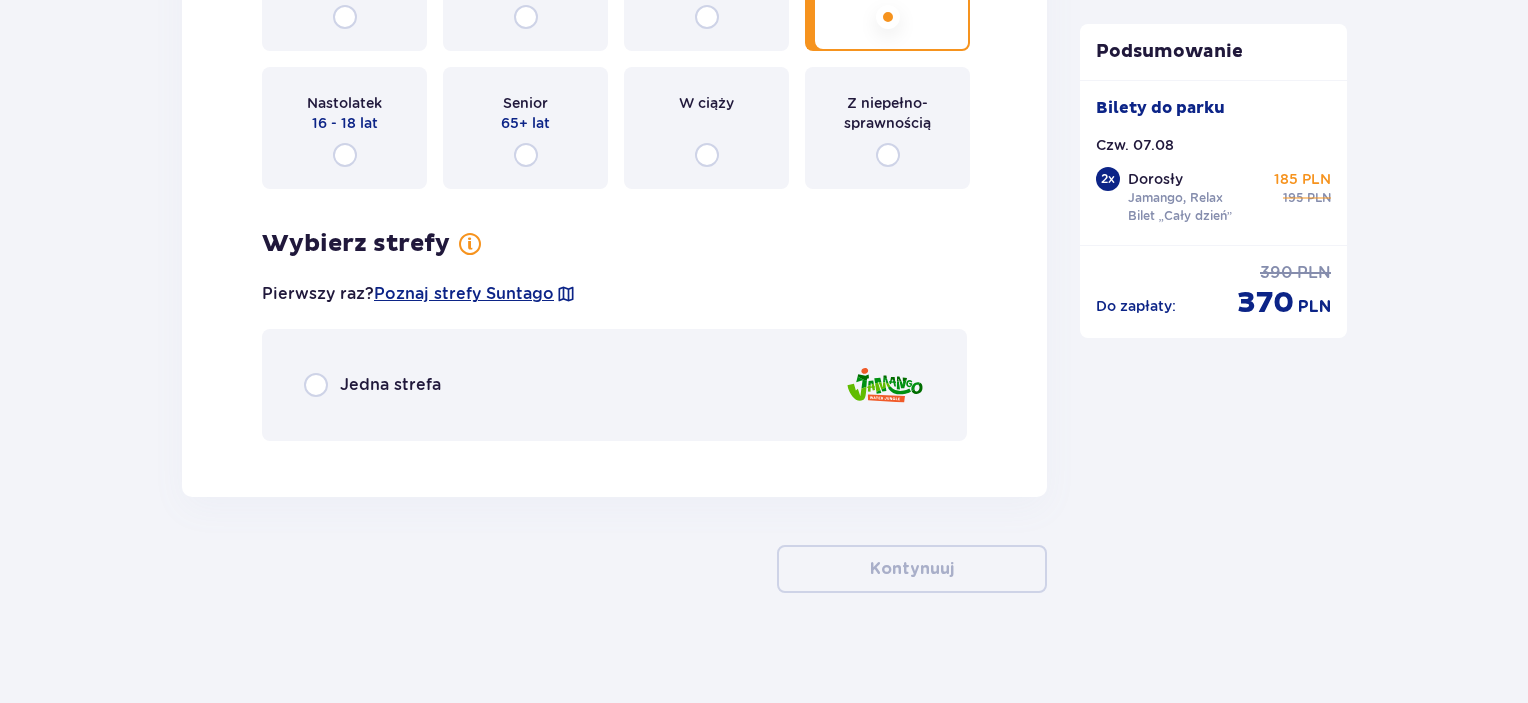 scroll, scrollTop: 4422, scrollLeft: 0, axis: vertical 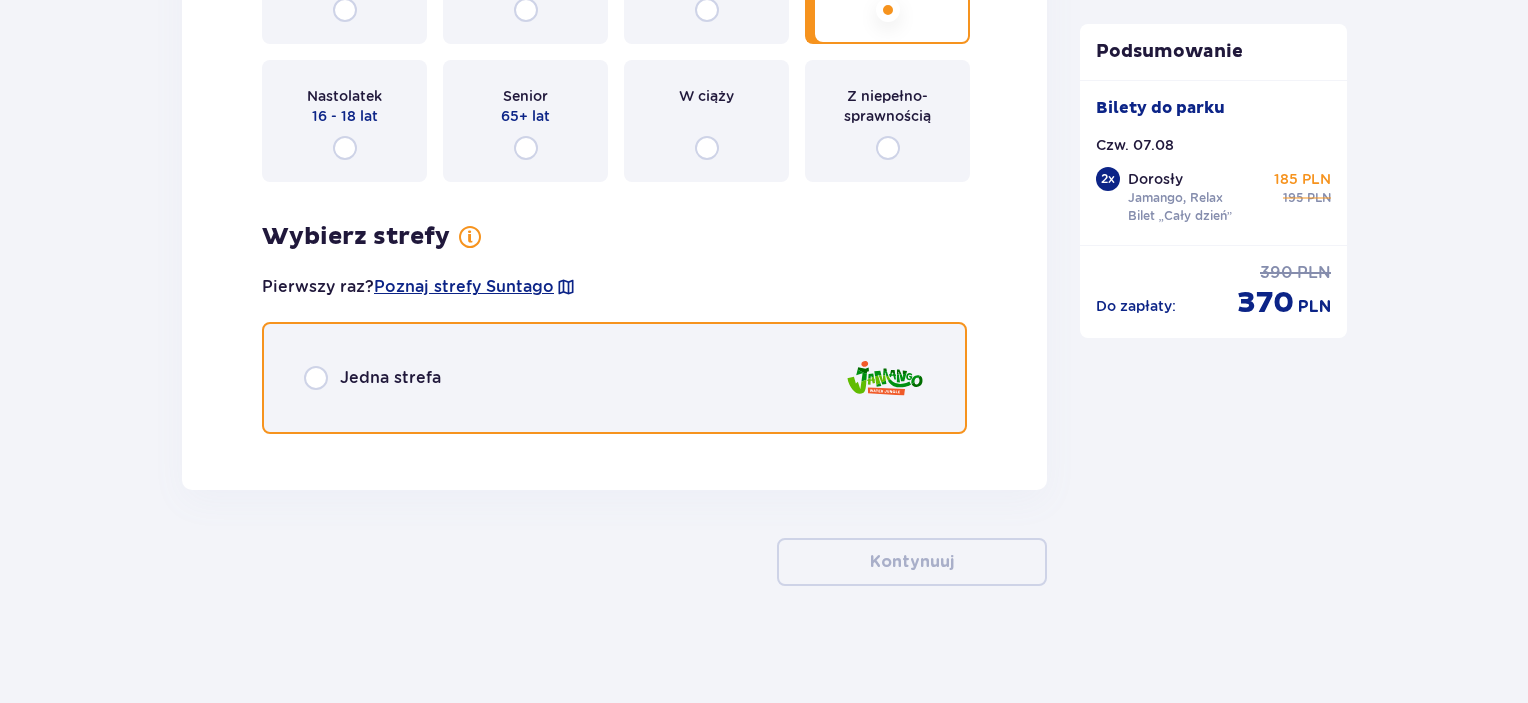 click at bounding box center [316, 378] 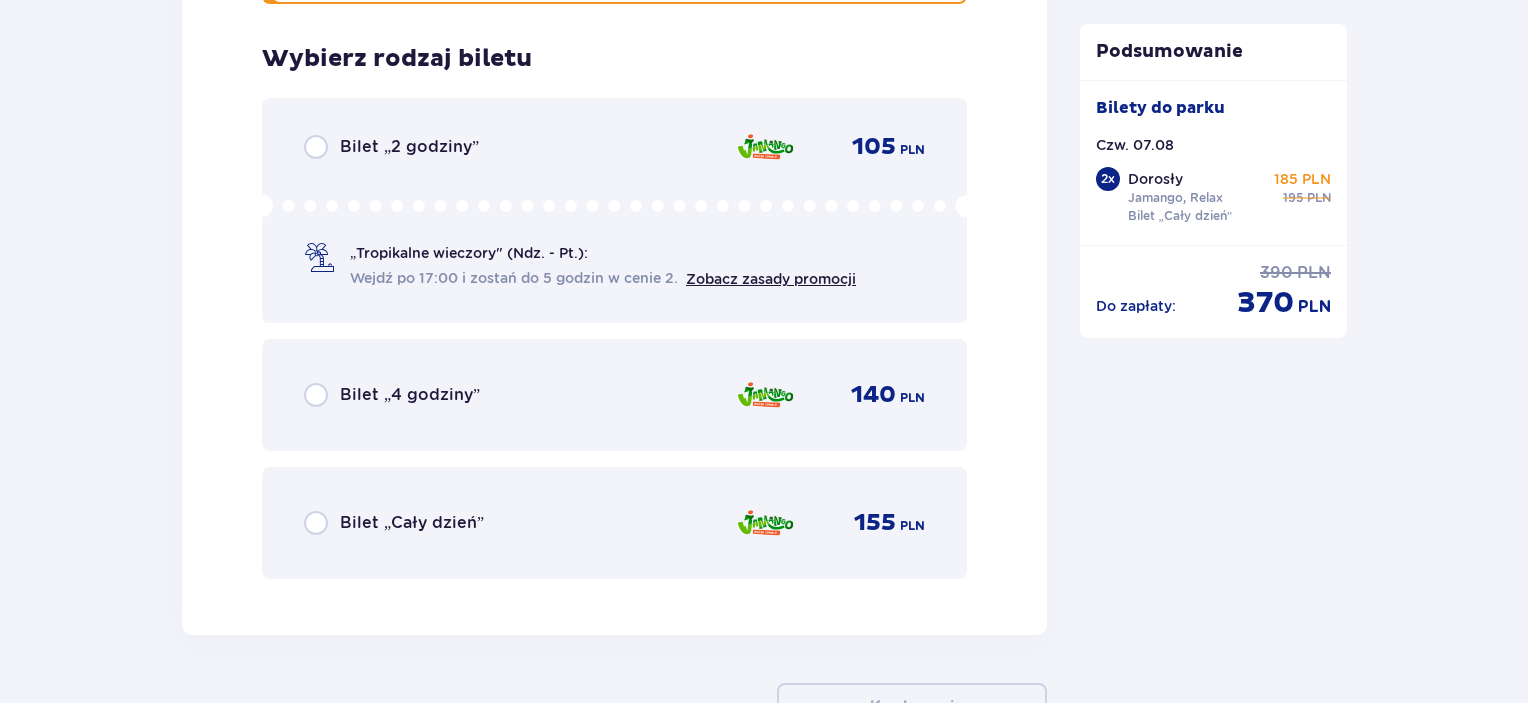 scroll, scrollTop: 4869, scrollLeft: 0, axis: vertical 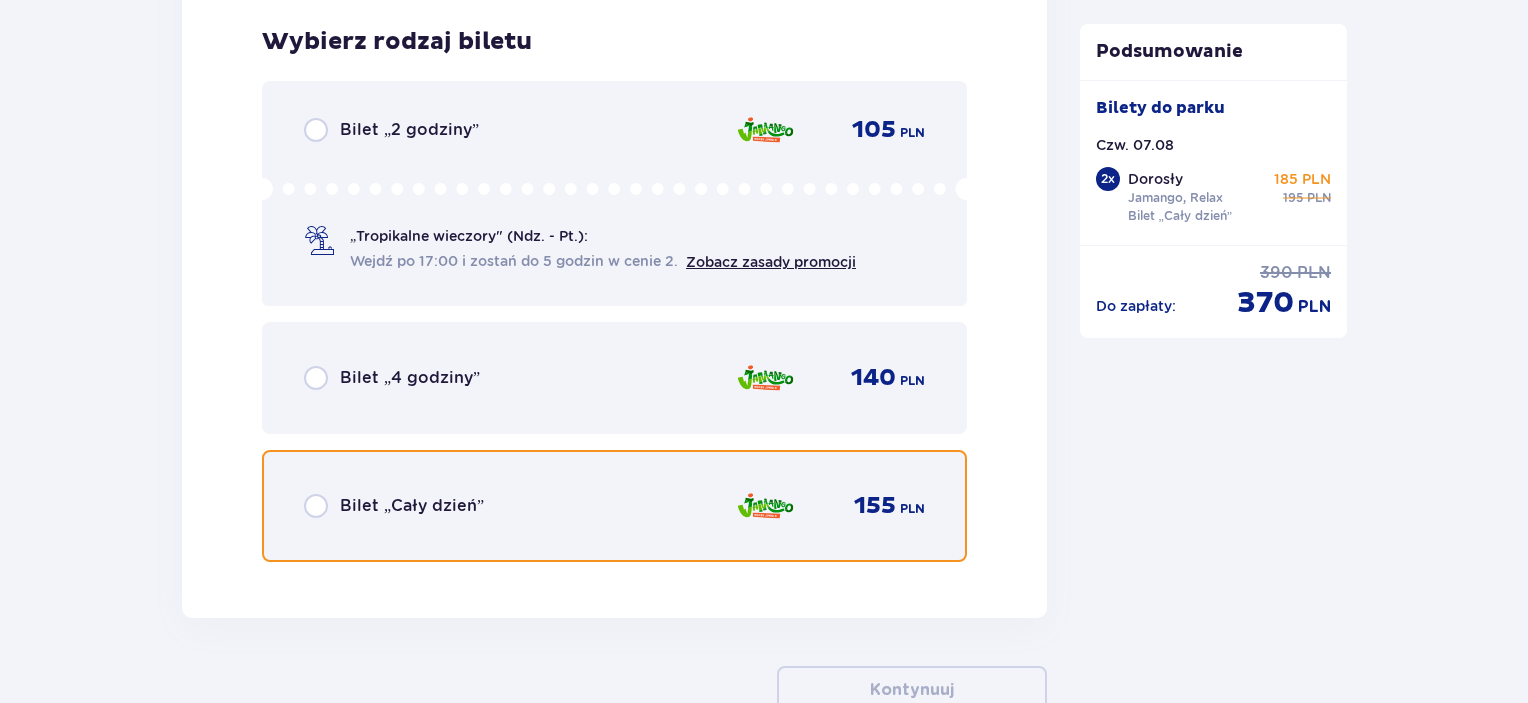 click at bounding box center (316, 506) 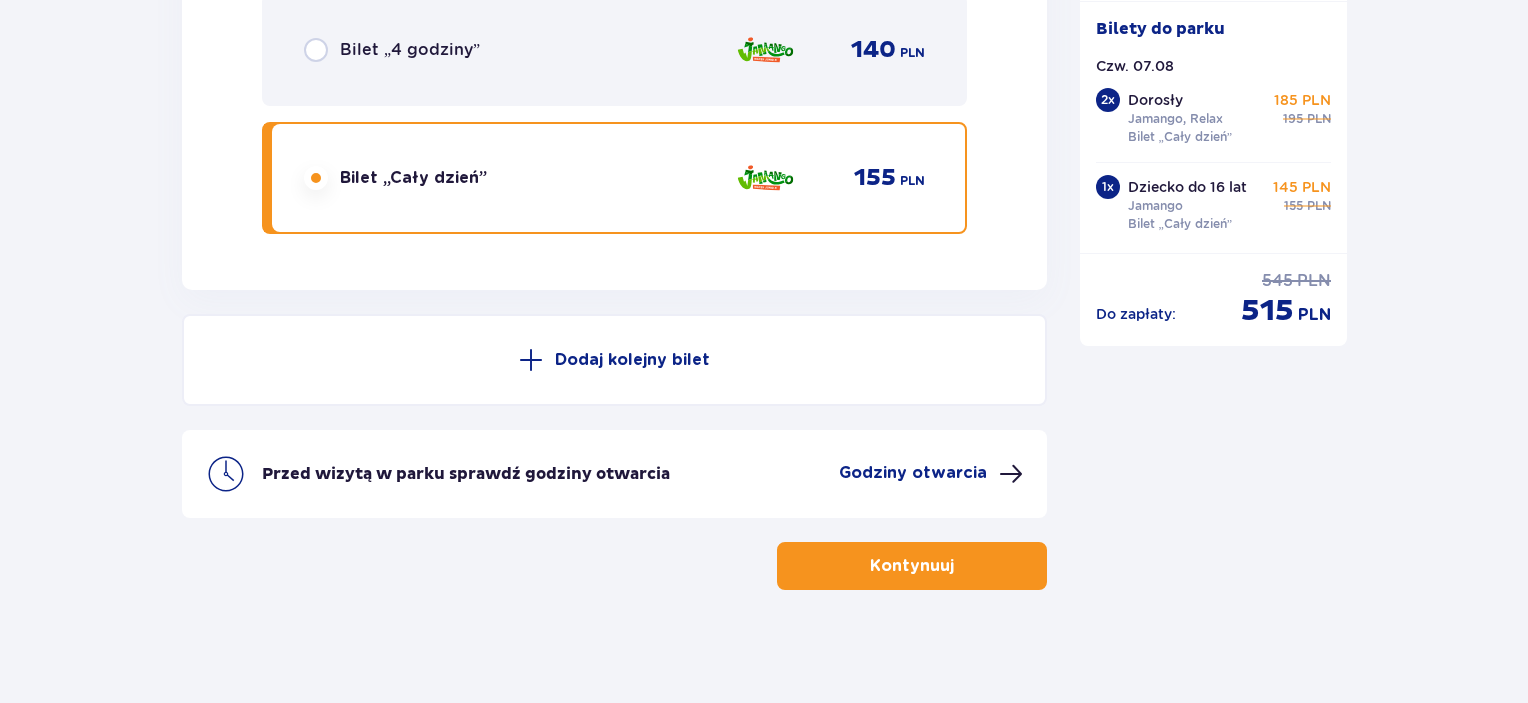 scroll, scrollTop: 5200, scrollLeft: 0, axis: vertical 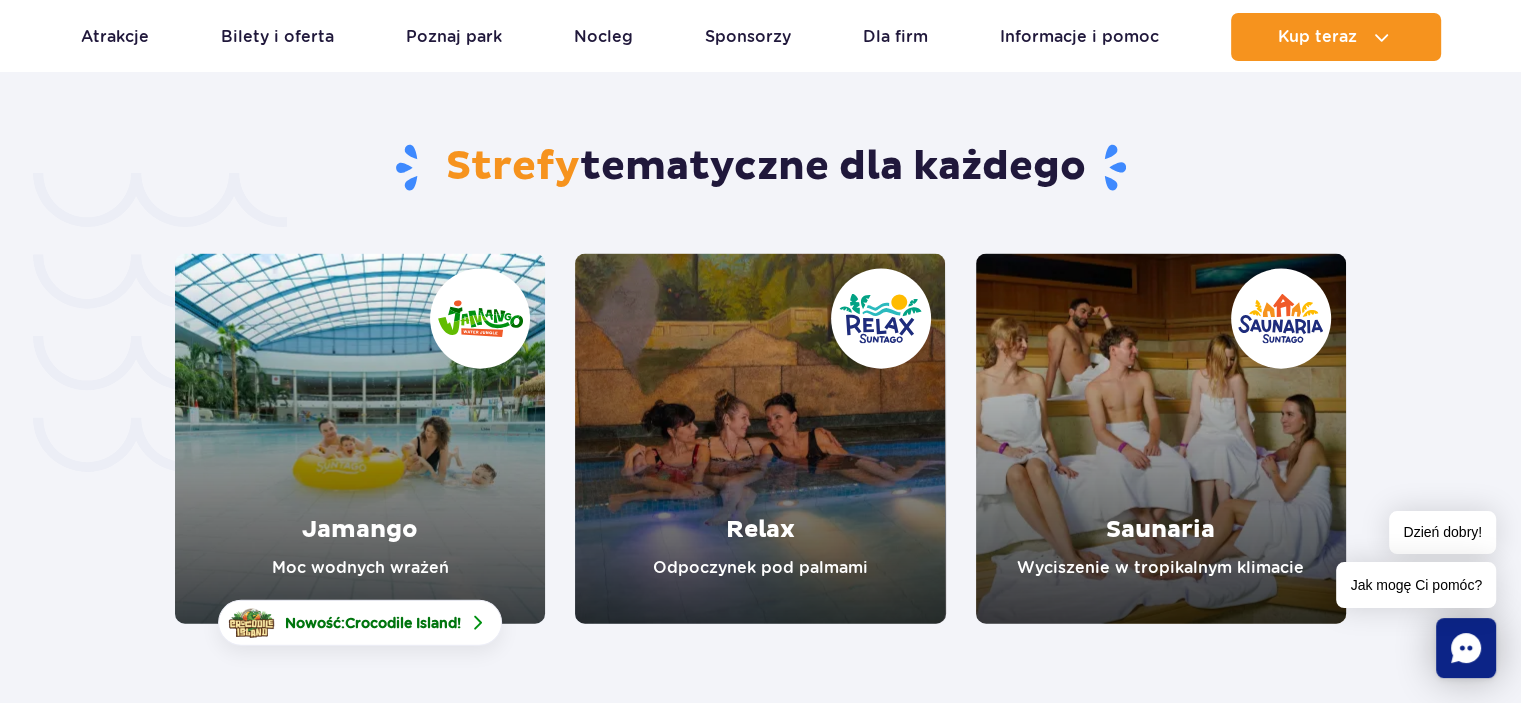 click at bounding box center [760, 439] 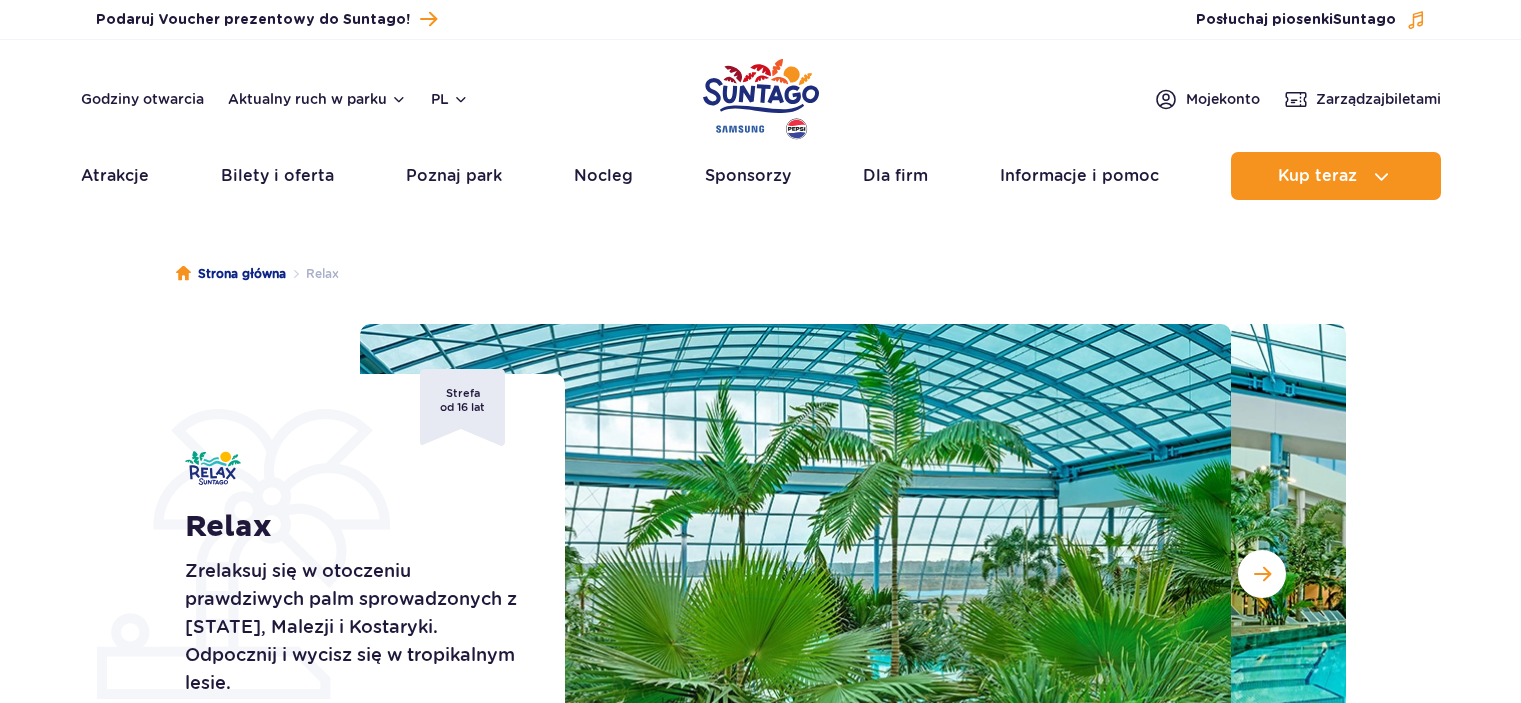 scroll, scrollTop: 0, scrollLeft: 0, axis: both 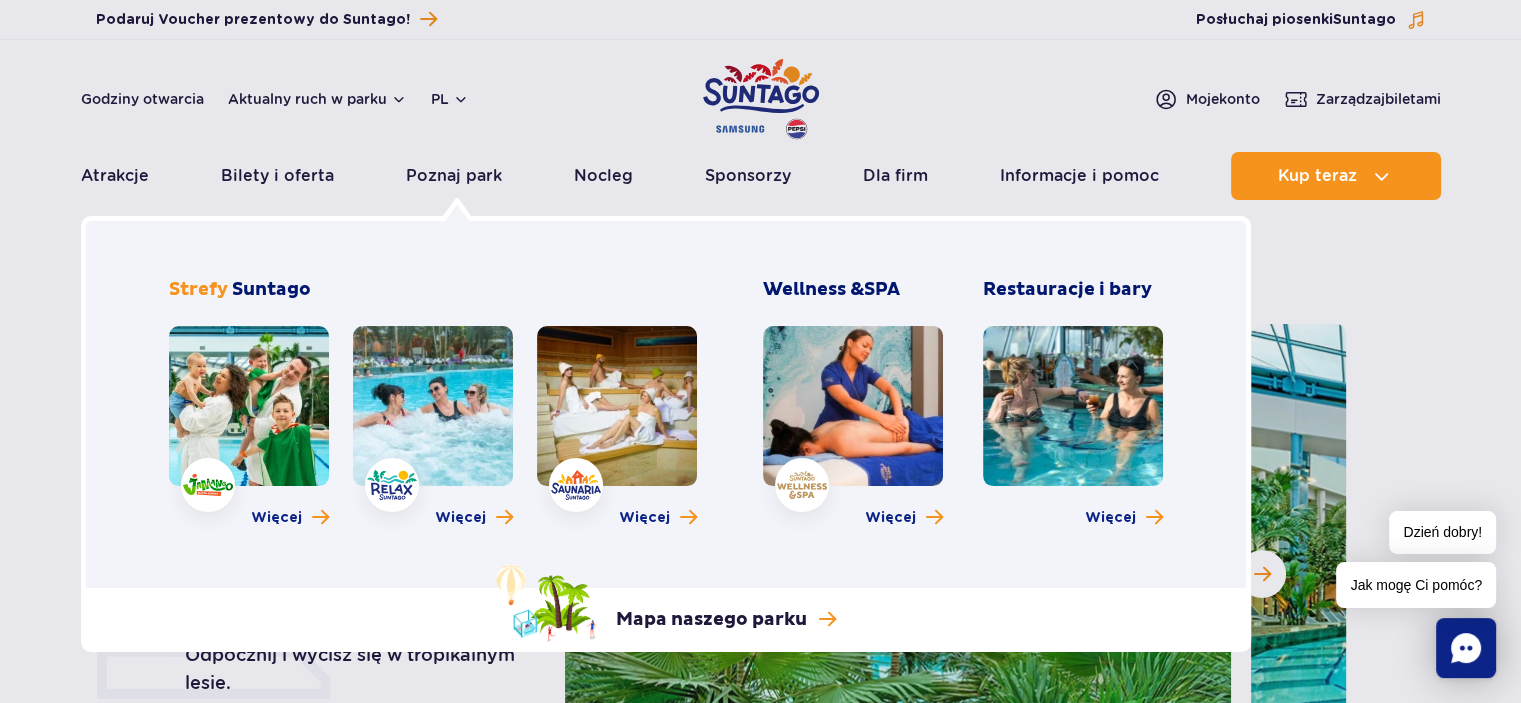 click at bounding box center (249, 406) 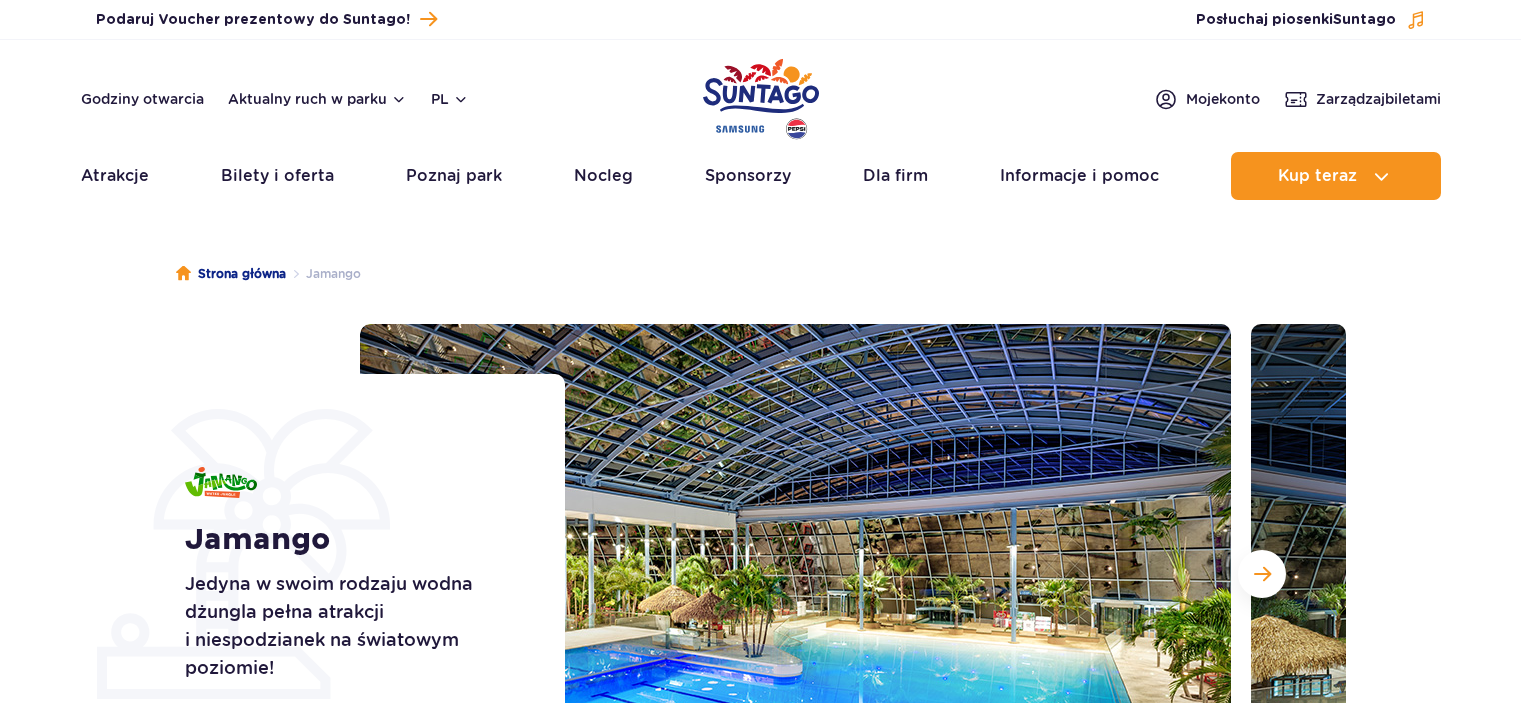 scroll, scrollTop: 0, scrollLeft: 0, axis: both 